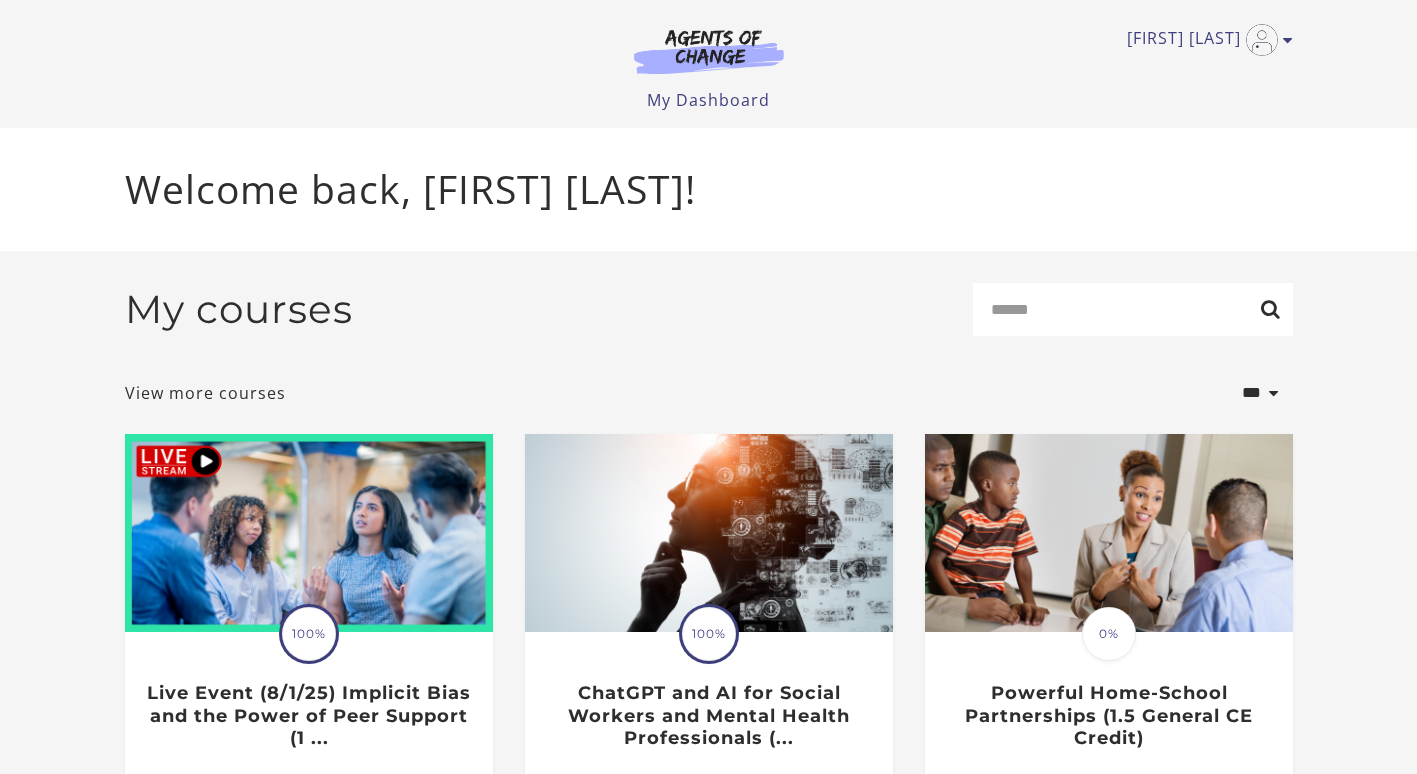 scroll, scrollTop: 0, scrollLeft: 0, axis: both 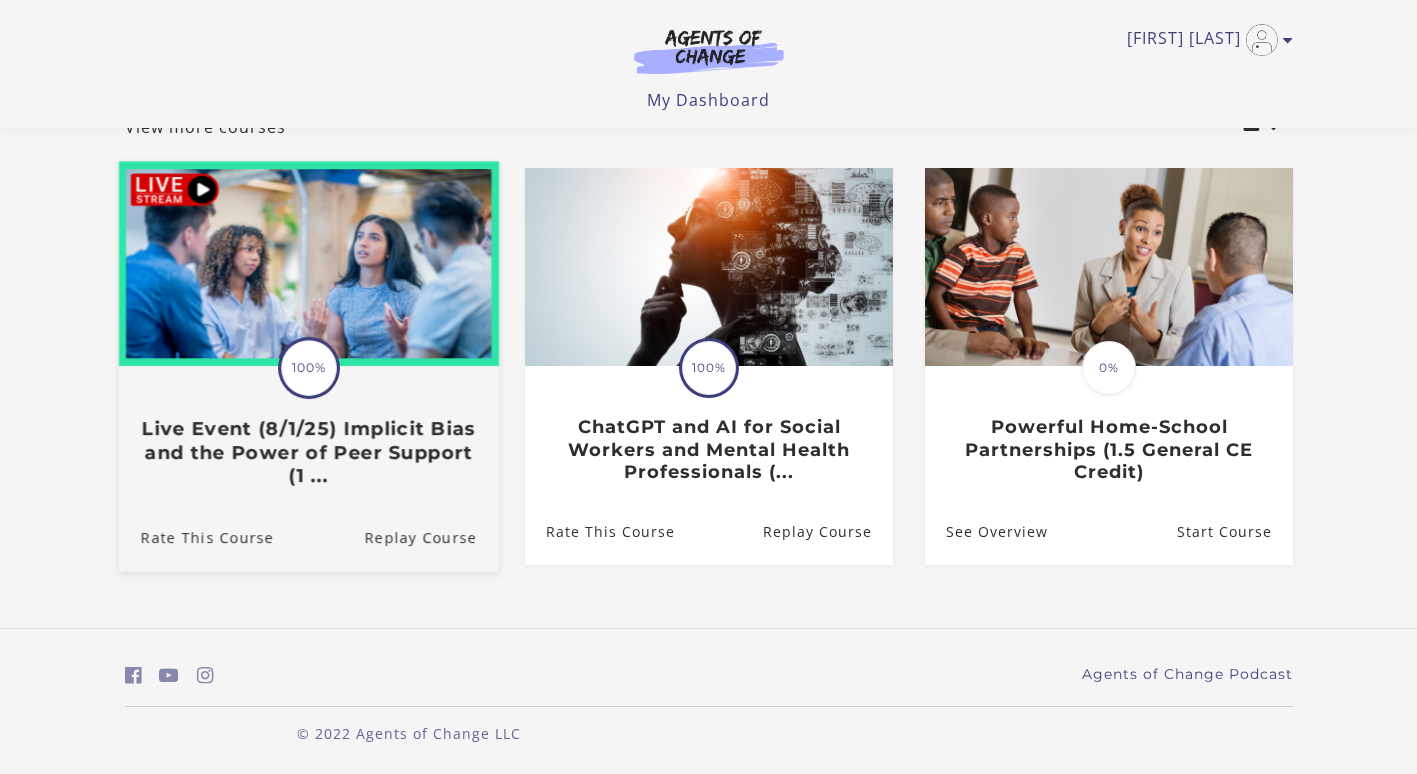 click on "Live Event (8/1/25) Implicit Bias and the Power of Peer Support (1 ..." at bounding box center (308, 452) 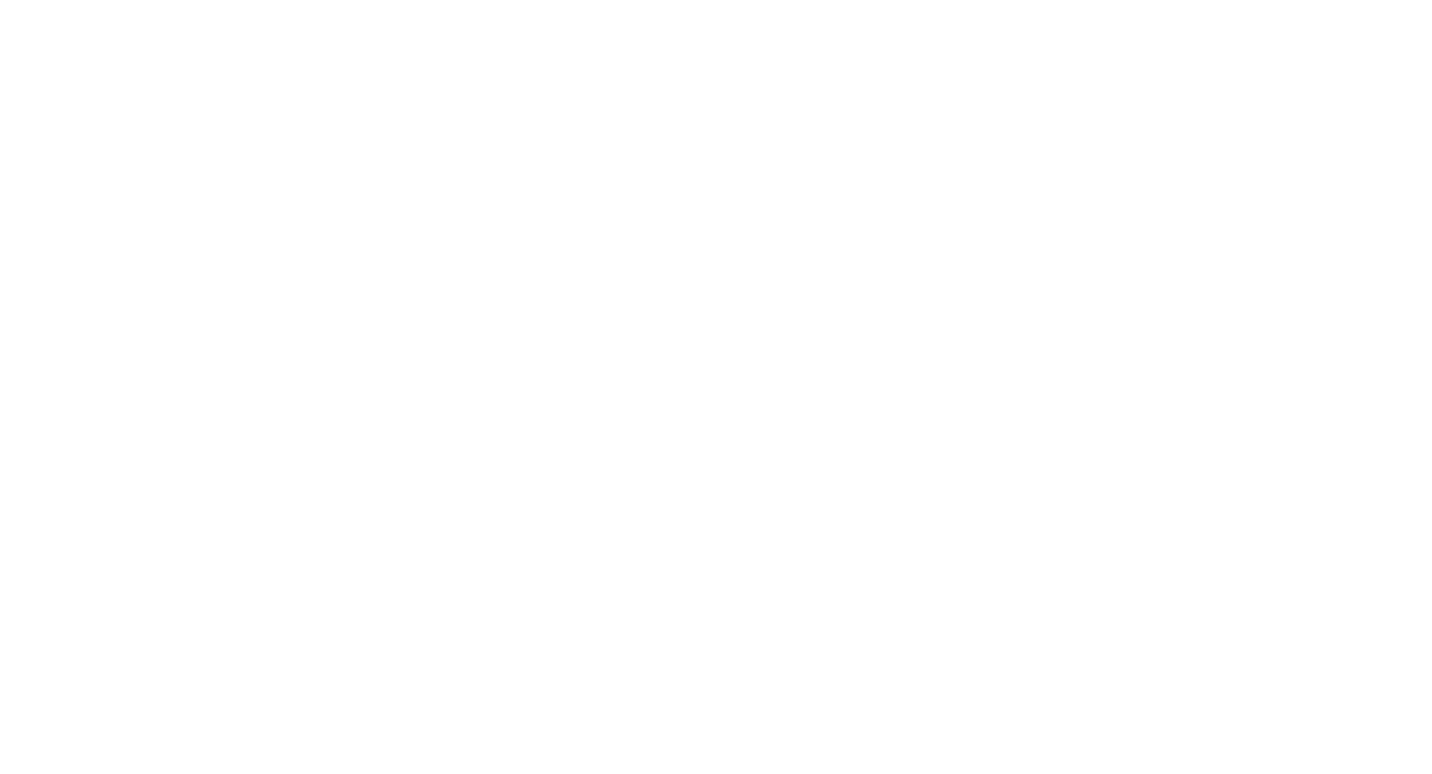 scroll, scrollTop: 0, scrollLeft: 0, axis: both 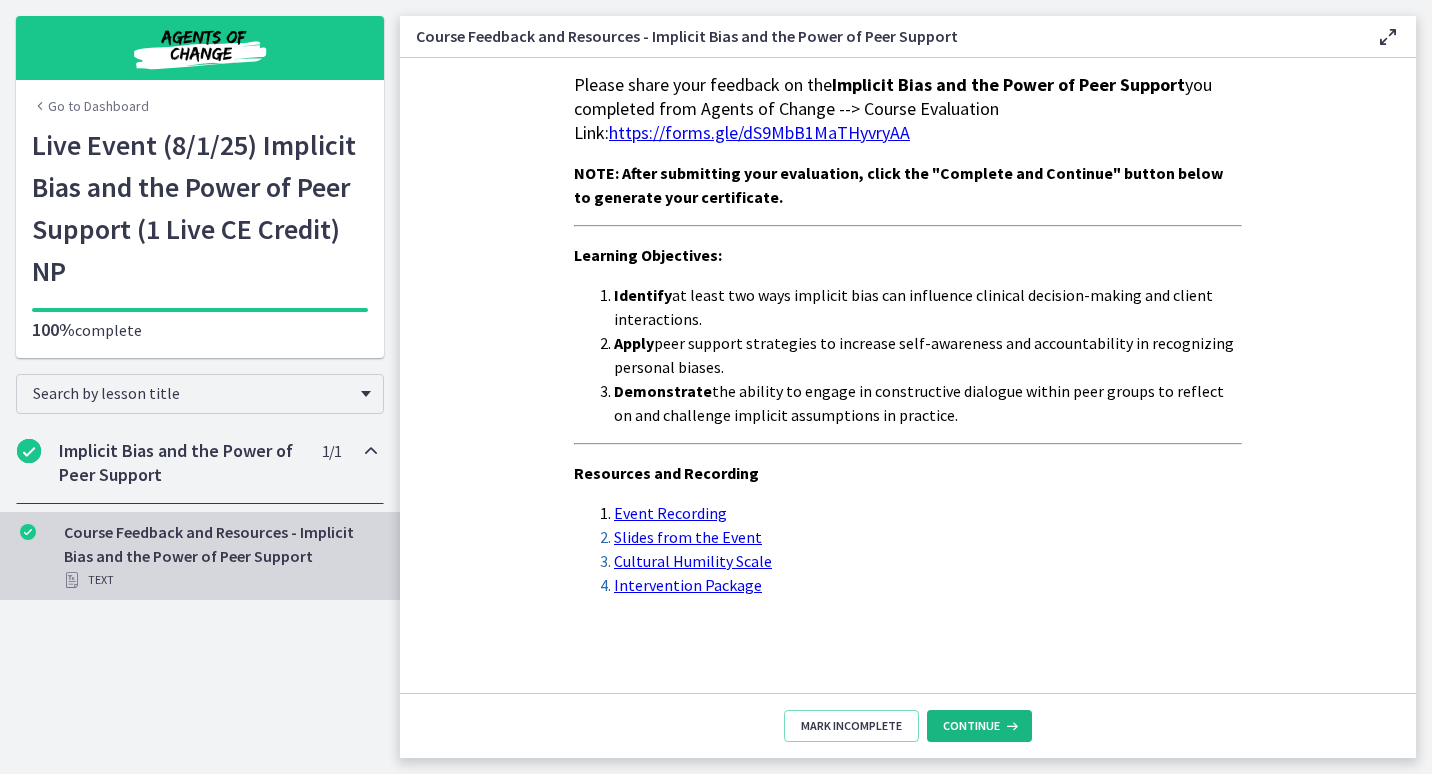 click on "Continue" at bounding box center [971, 726] 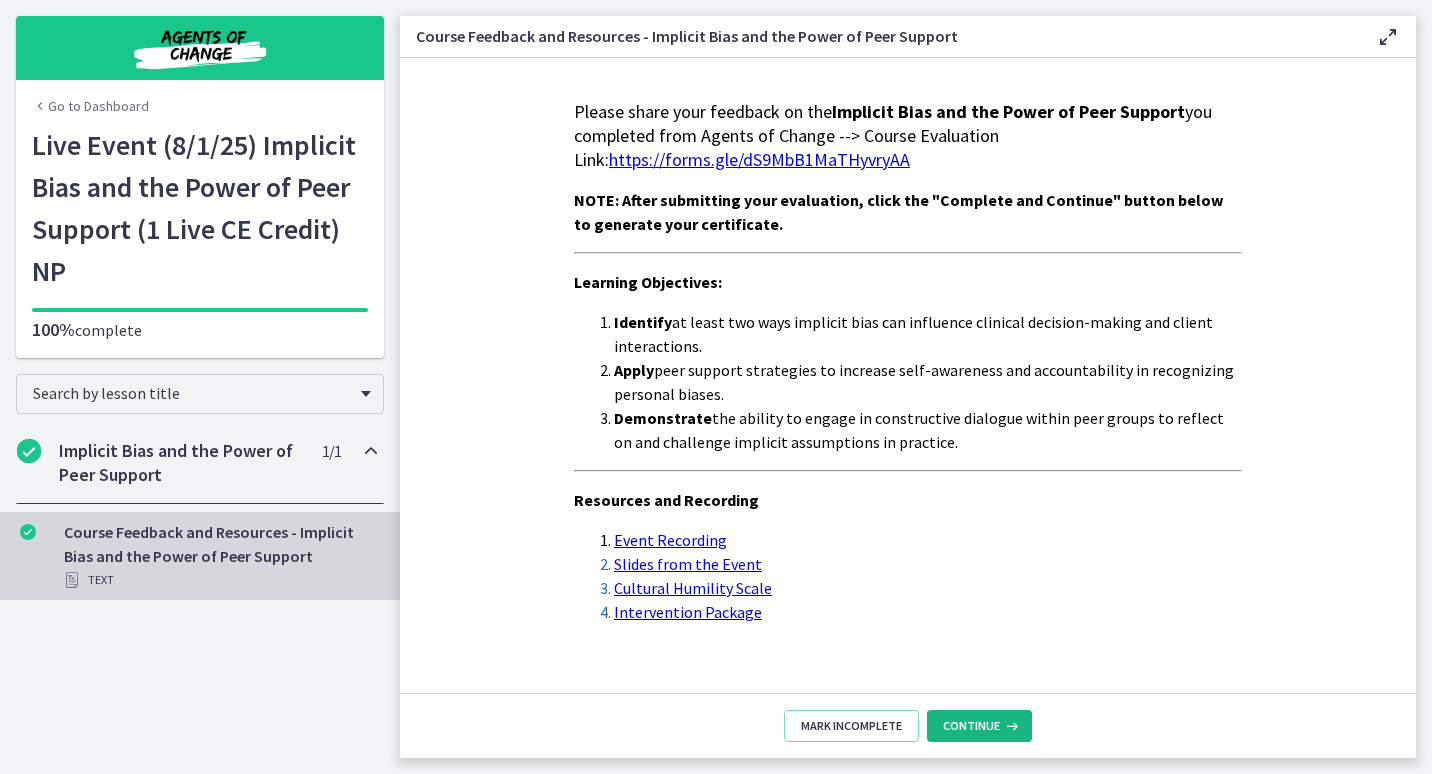 scroll, scrollTop: 0, scrollLeft: 0, axis: both 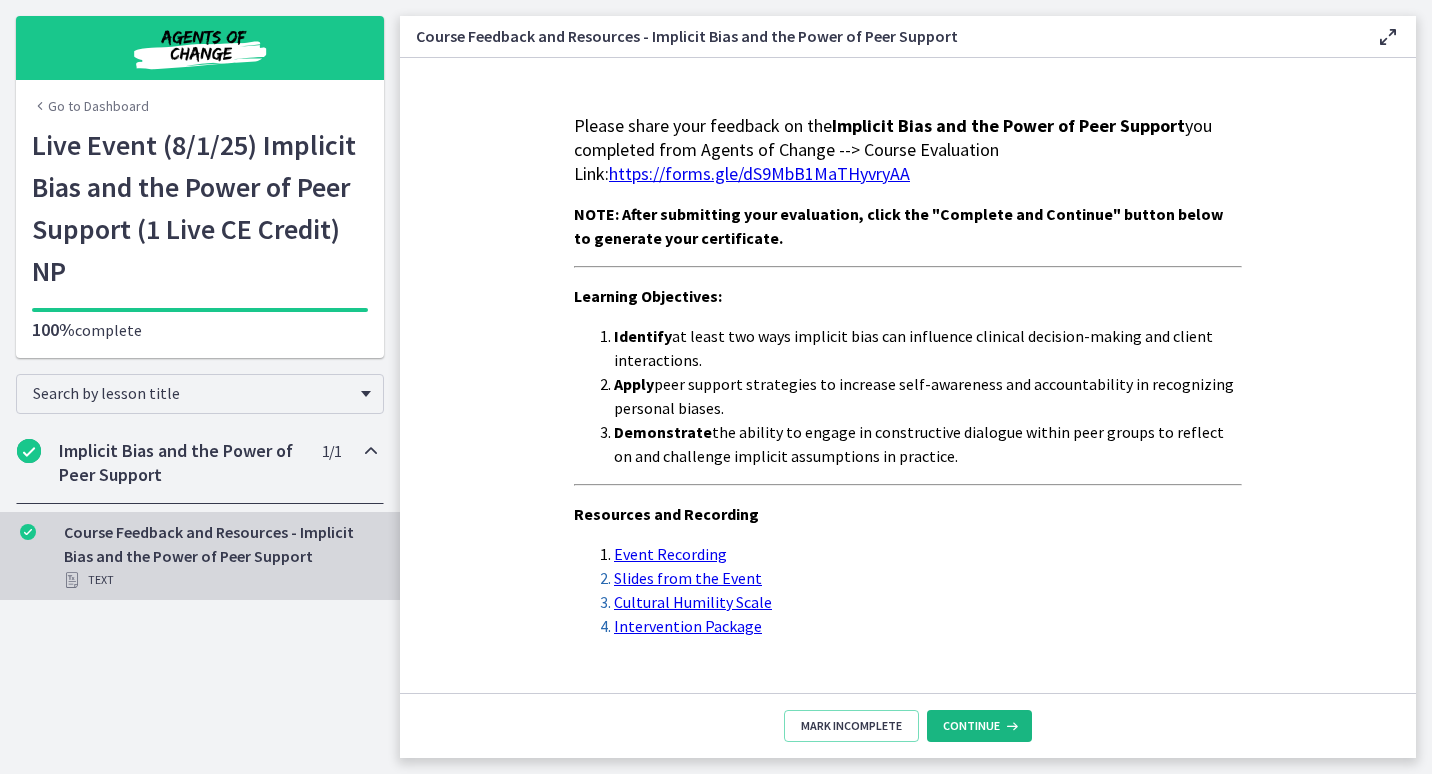 click on "Continue" at bounding box center (971, 726) 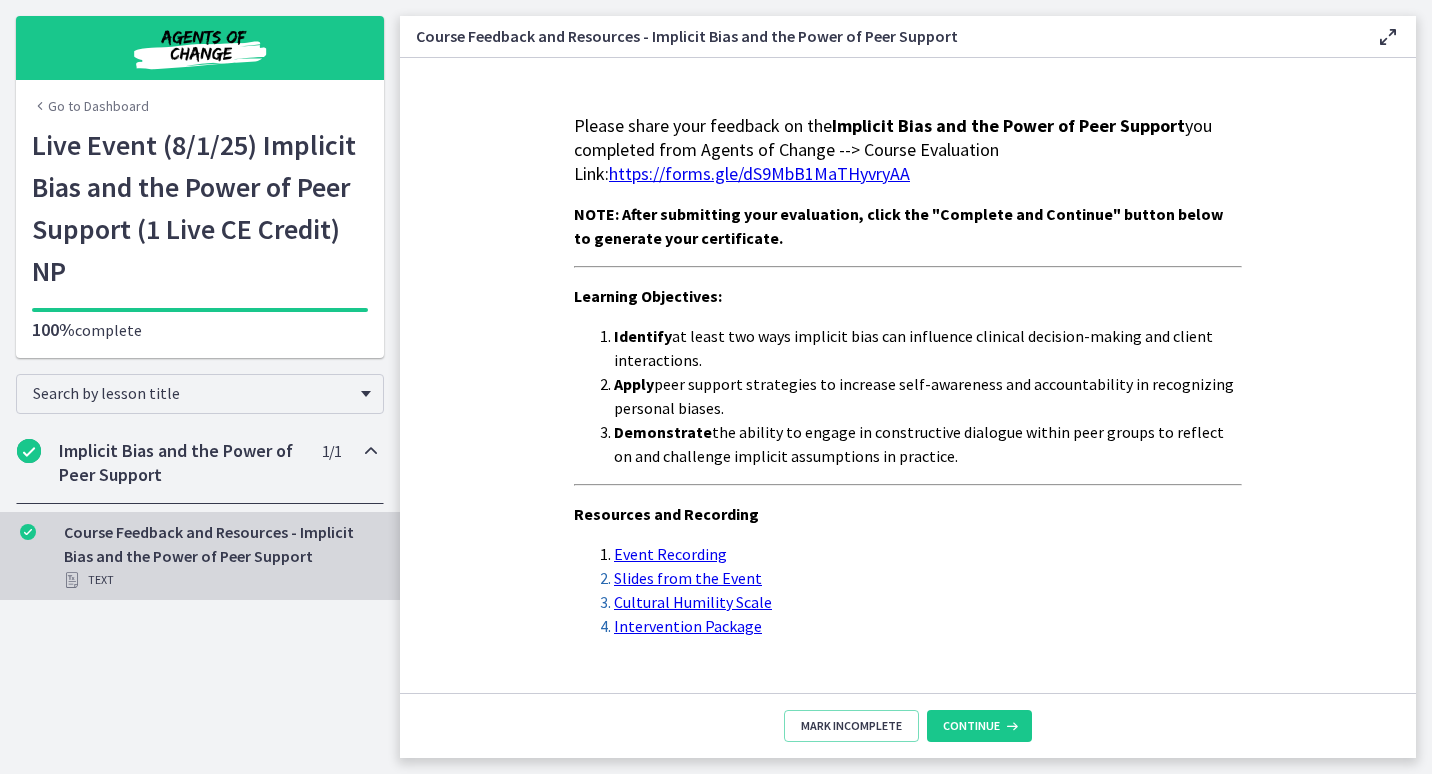 click on "https://forms.gle/dS9MbB1MaTHyvryAA" at bounding box center (759, 173) 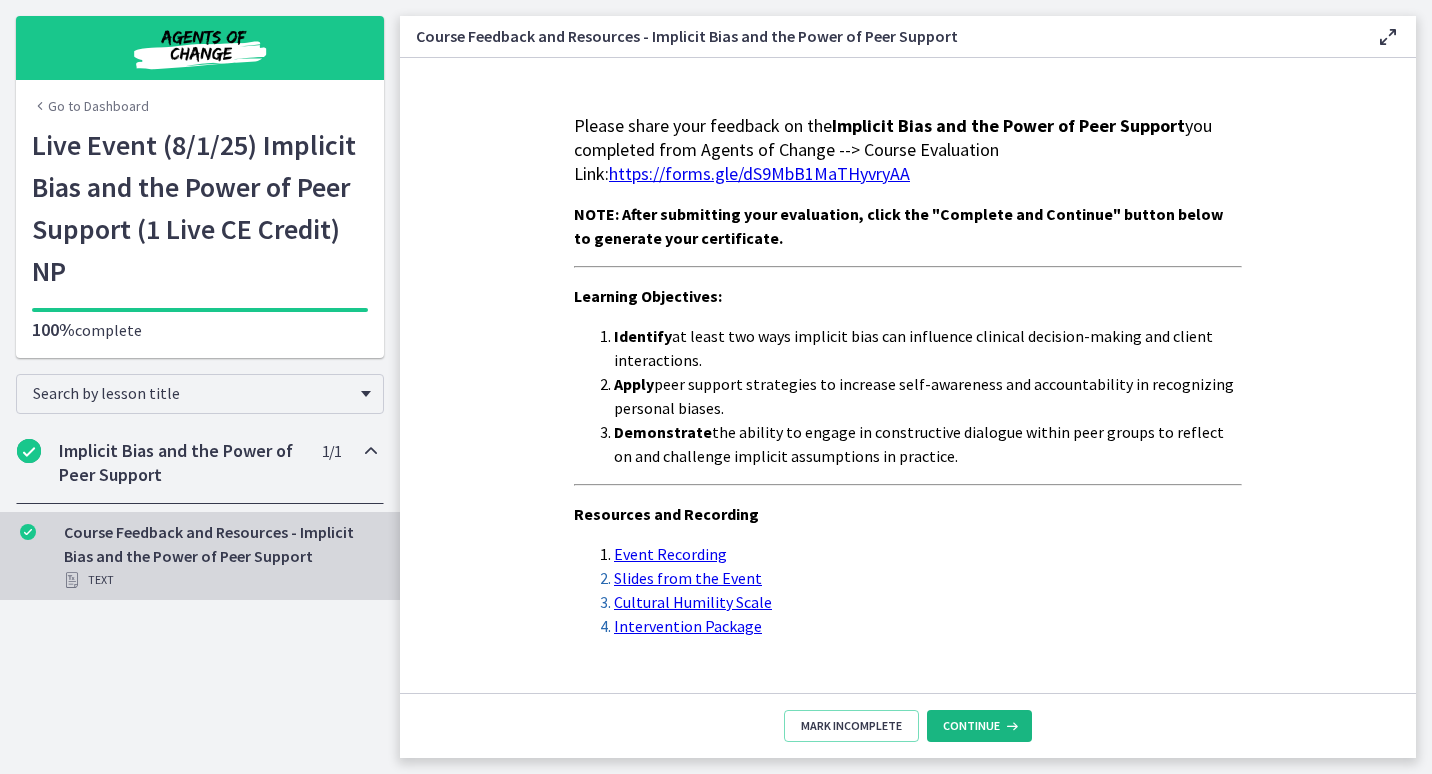click on "Continue" at bounding box center (971, 726) 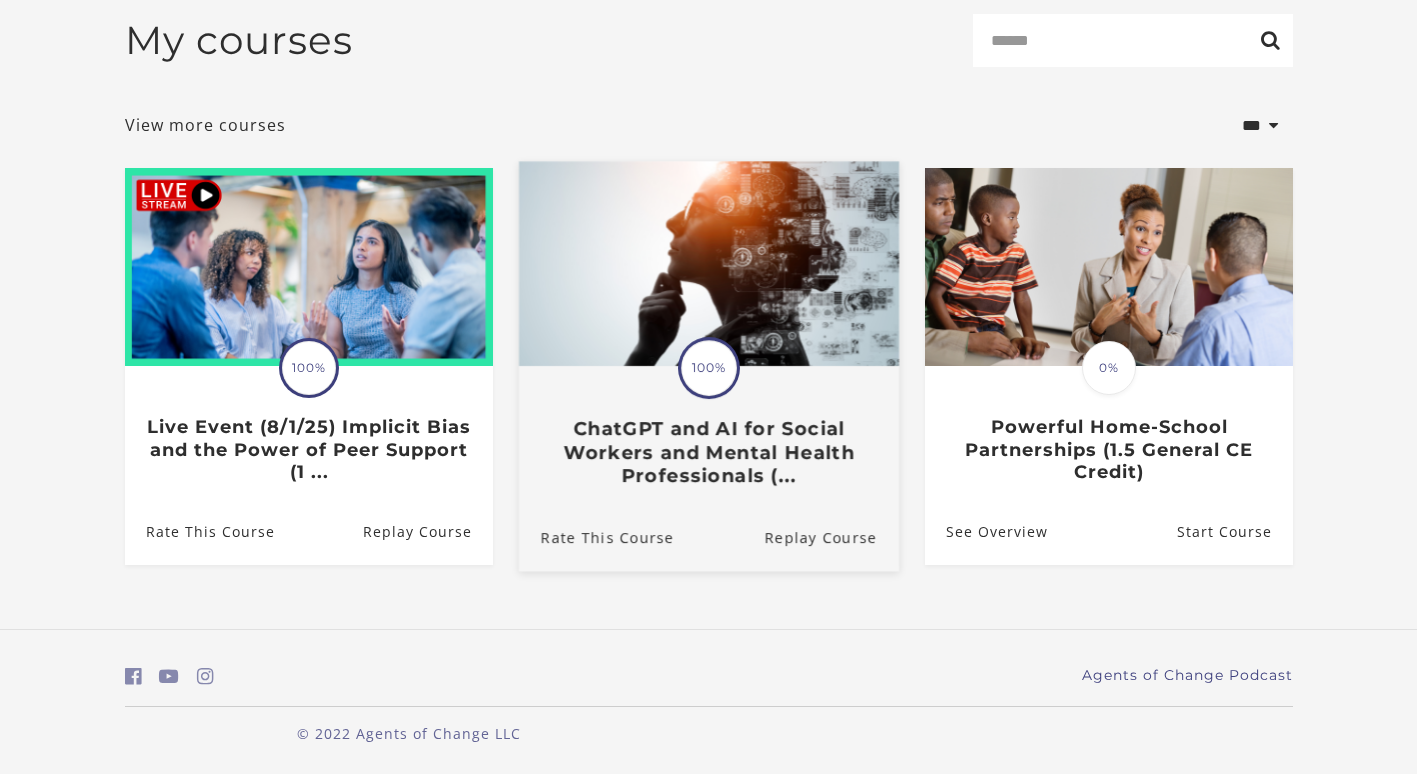 scroll, scrollTop: 270, scrollLeft: 0, axis: vertical 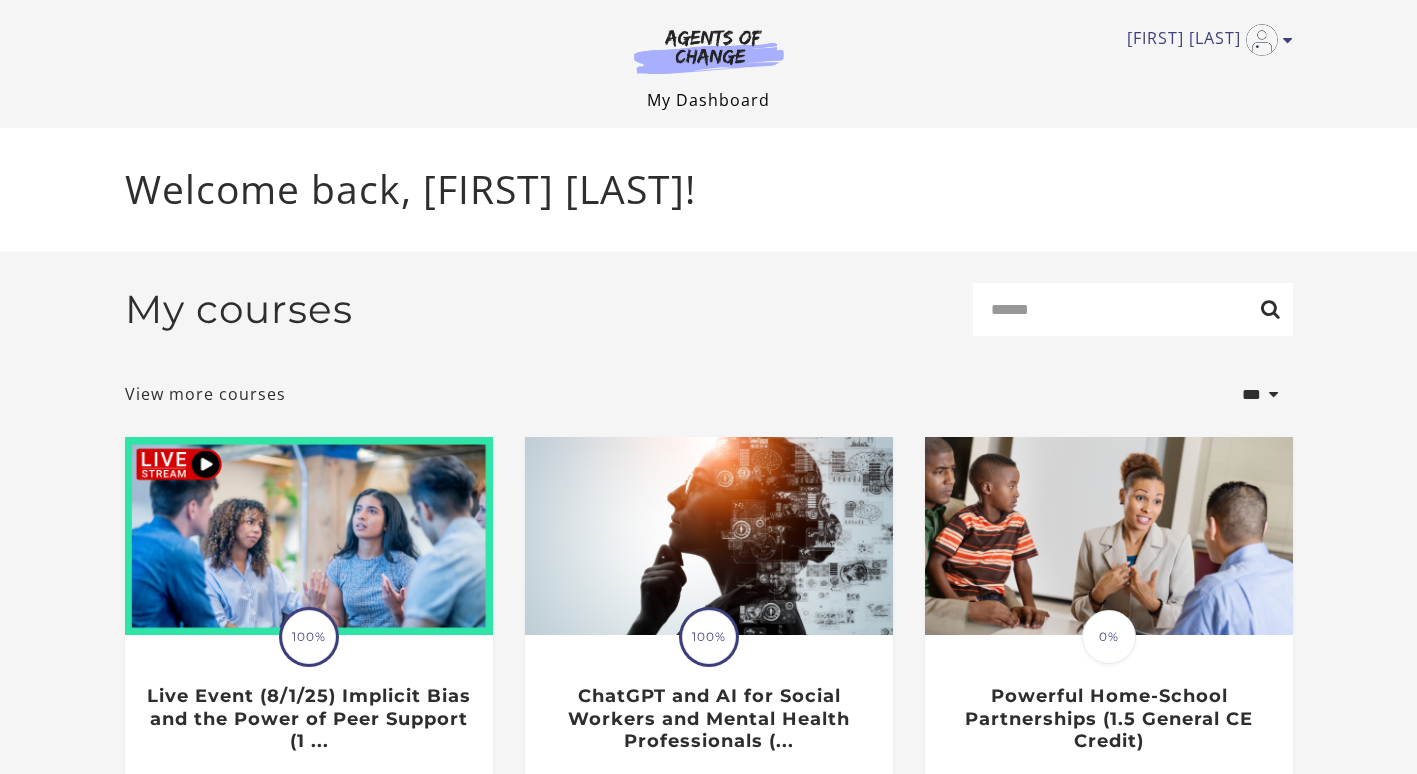 click on "My Dashboard" at bounding box center (708, 100) 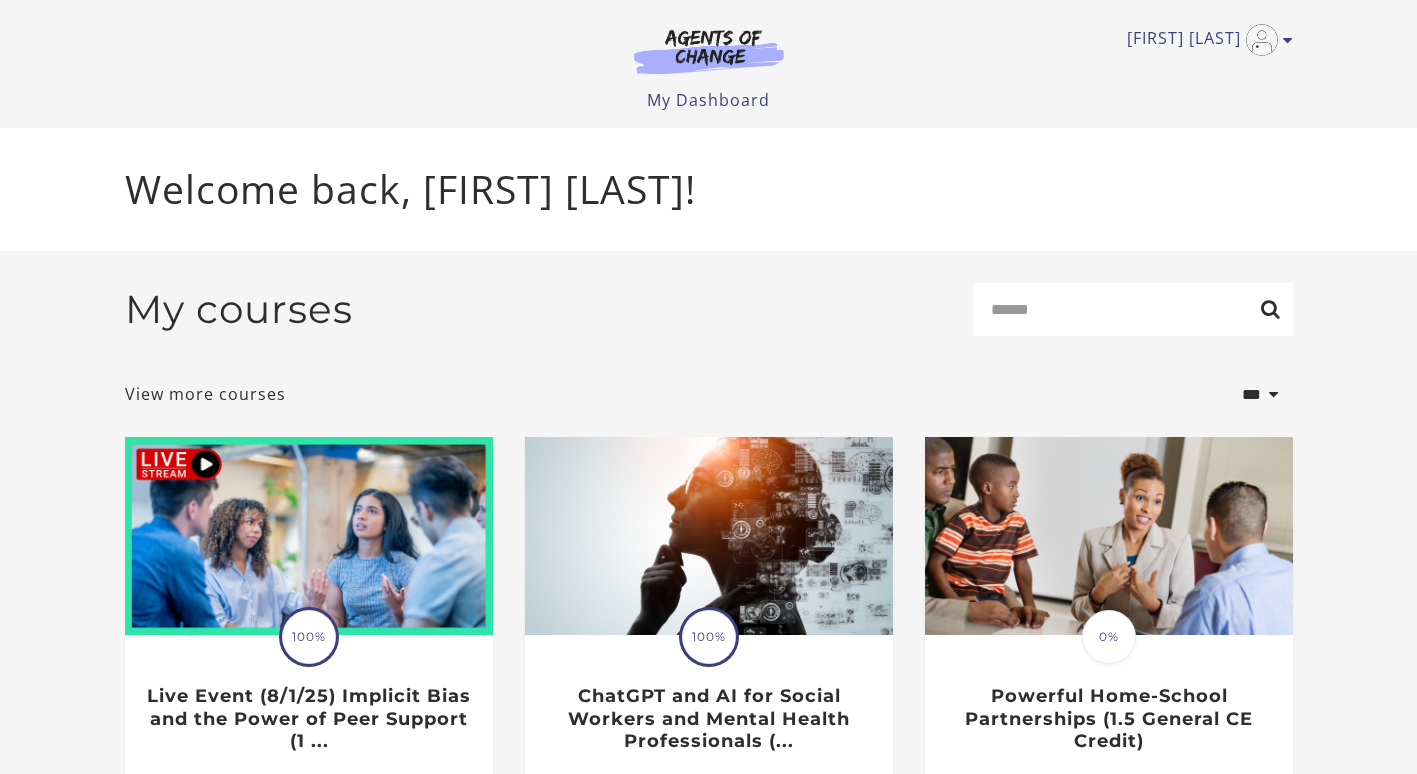 scroll, scrollTop: 0, scrollLeft: 0, axis: both 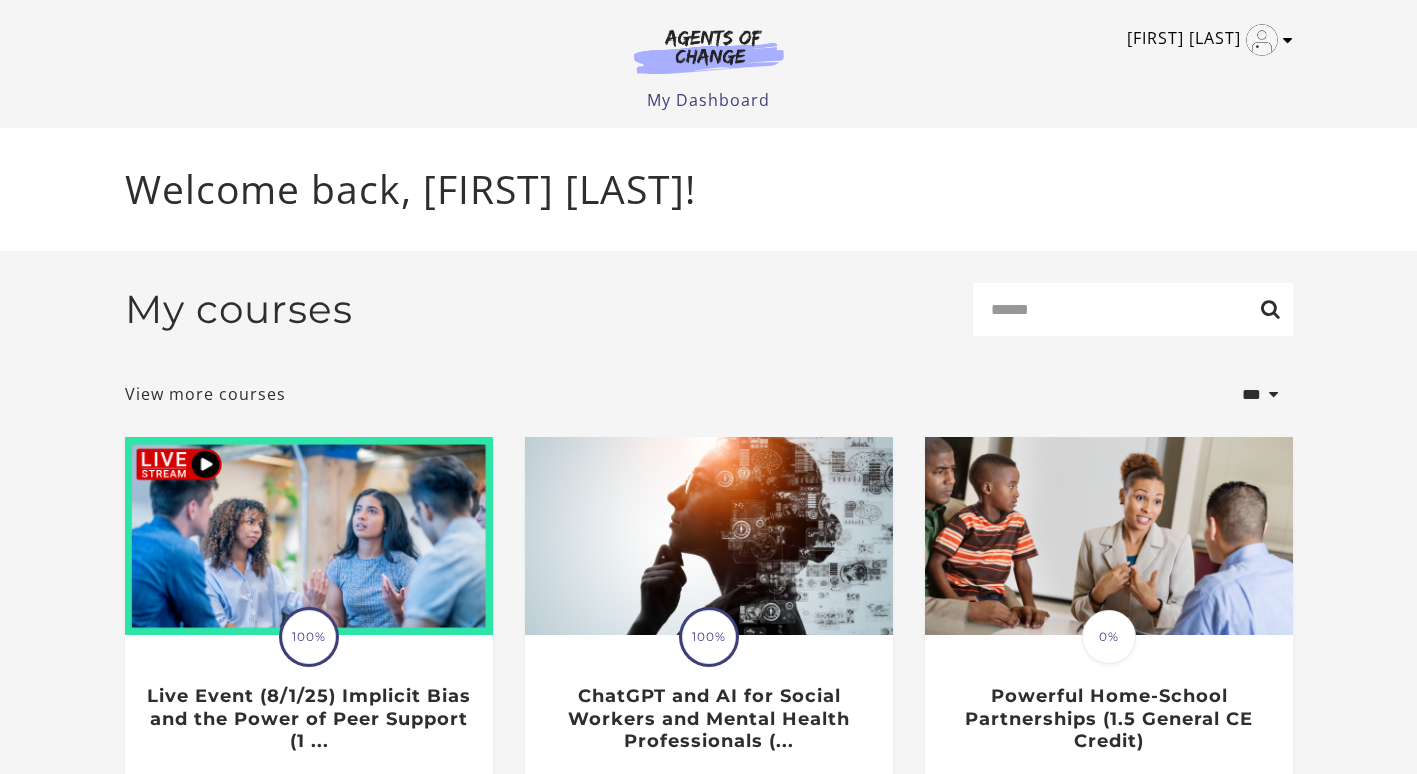 click at bounding box center (1288, 40) 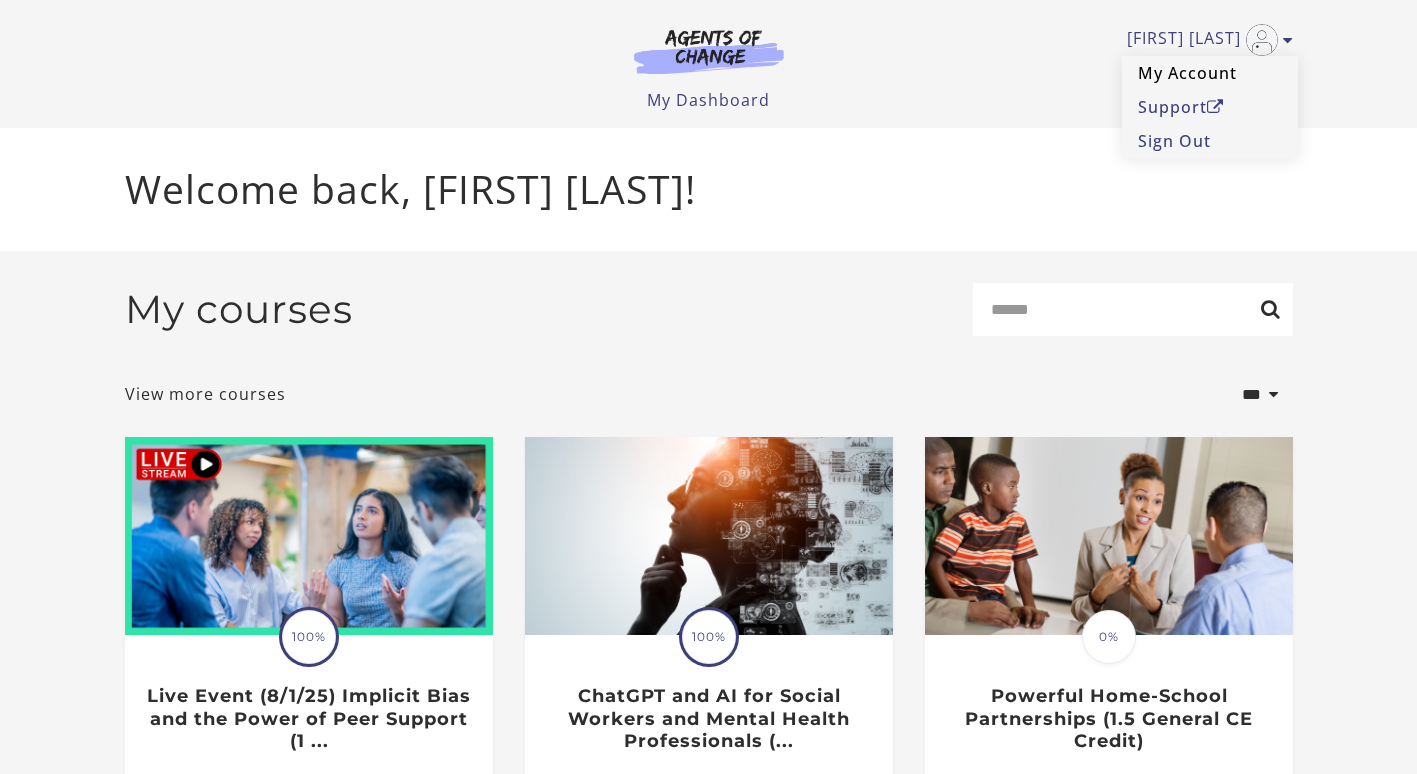 click on "My Account" at bounding box center [1210, 73] 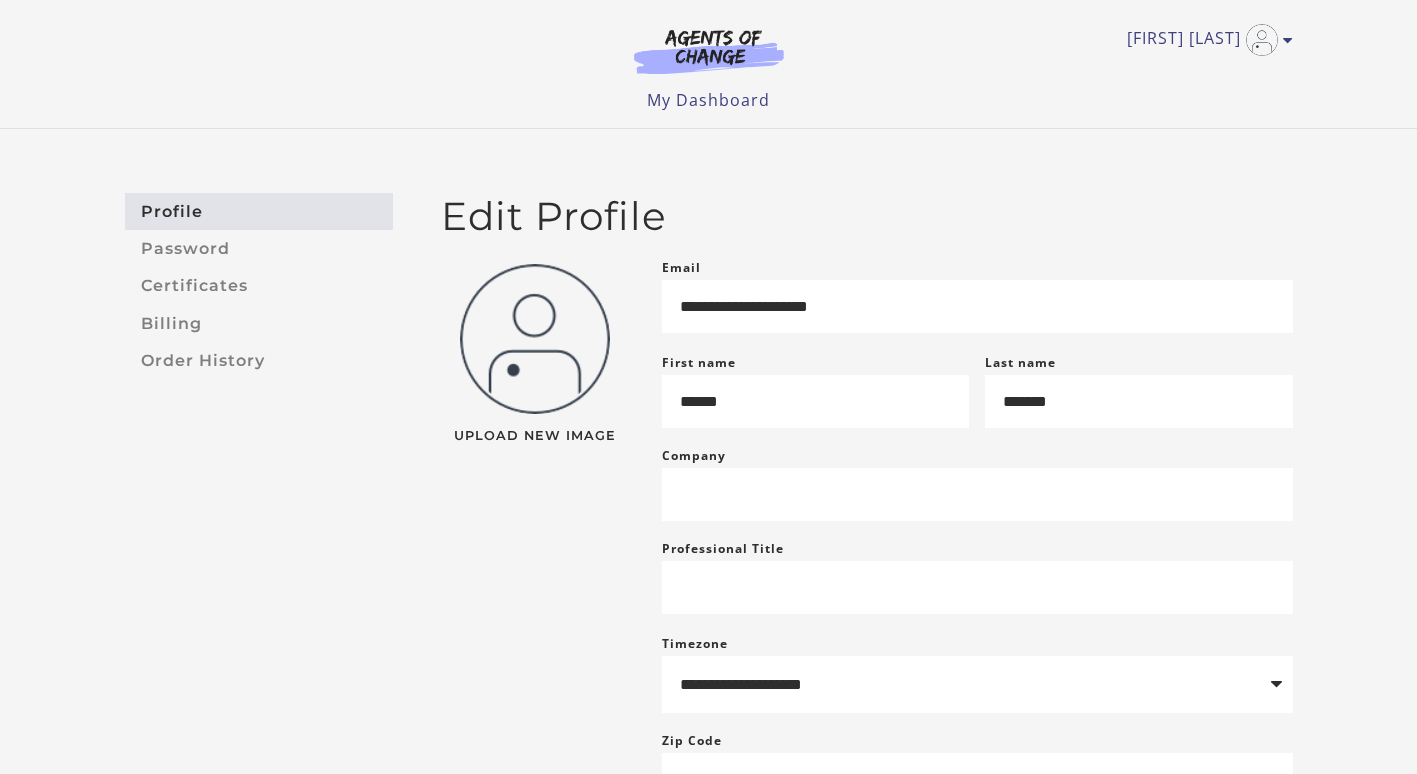 scroll, scrollTop: 0, scrollLeft: 0, axis: both 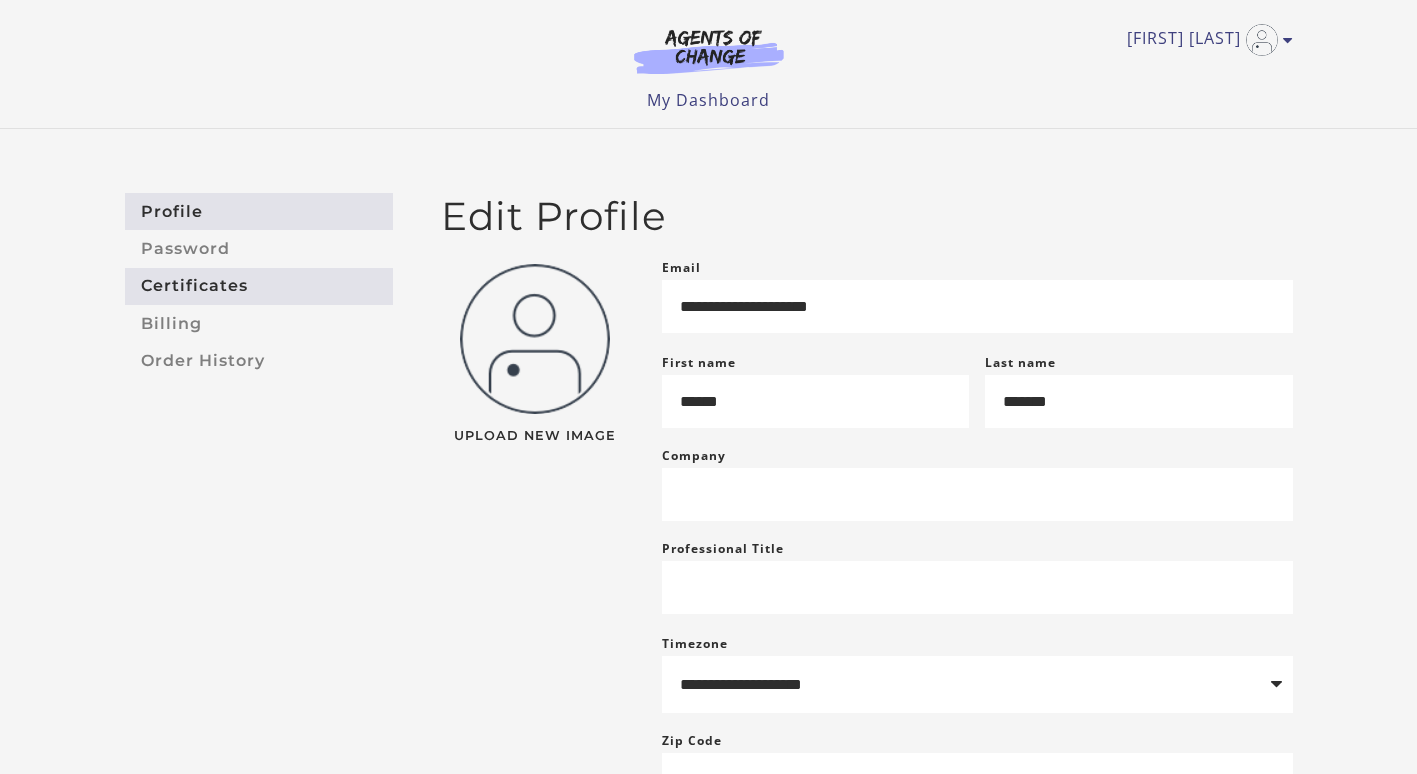 click on "Certificates" at bounding box center [259, 286] 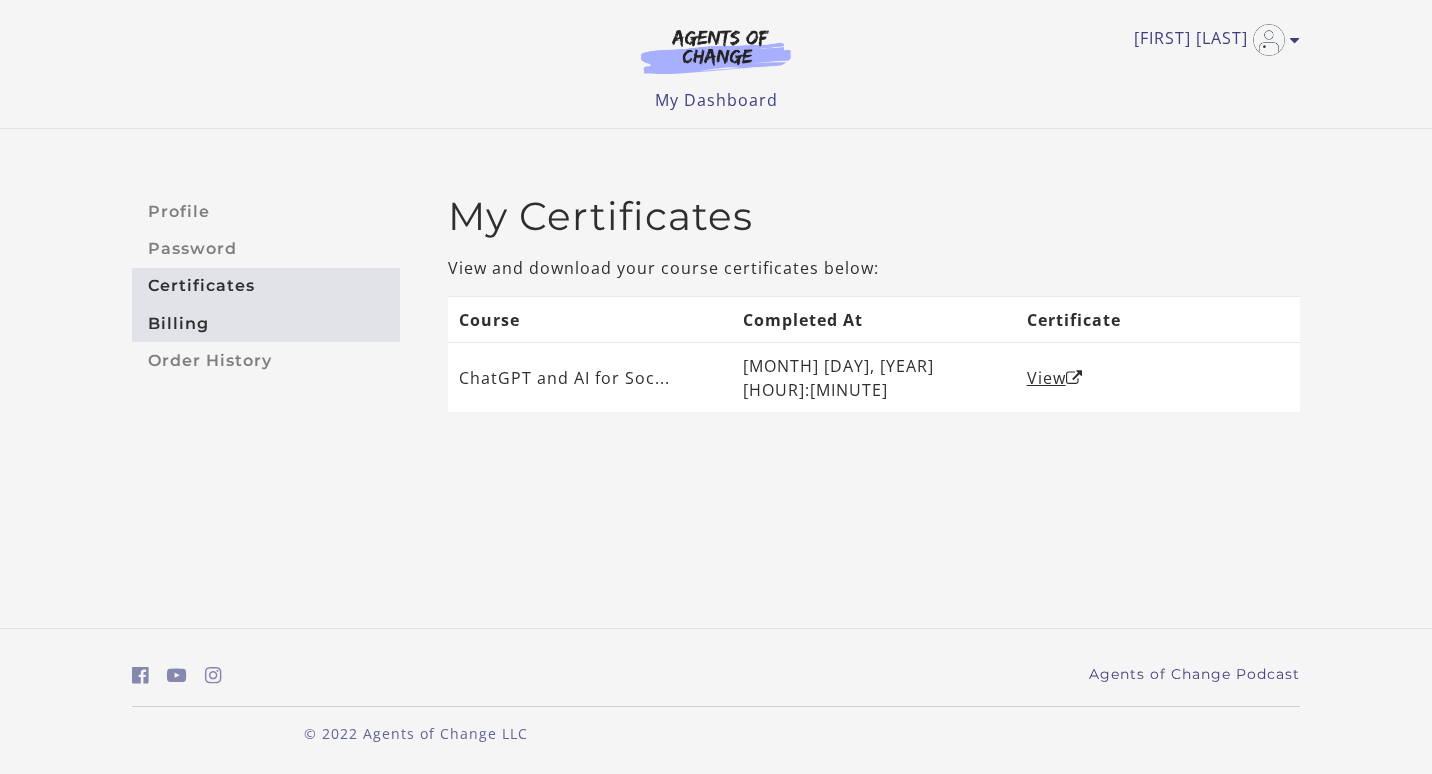 scroll, scrollTop: 0, scrollLeft: 0, axis: both 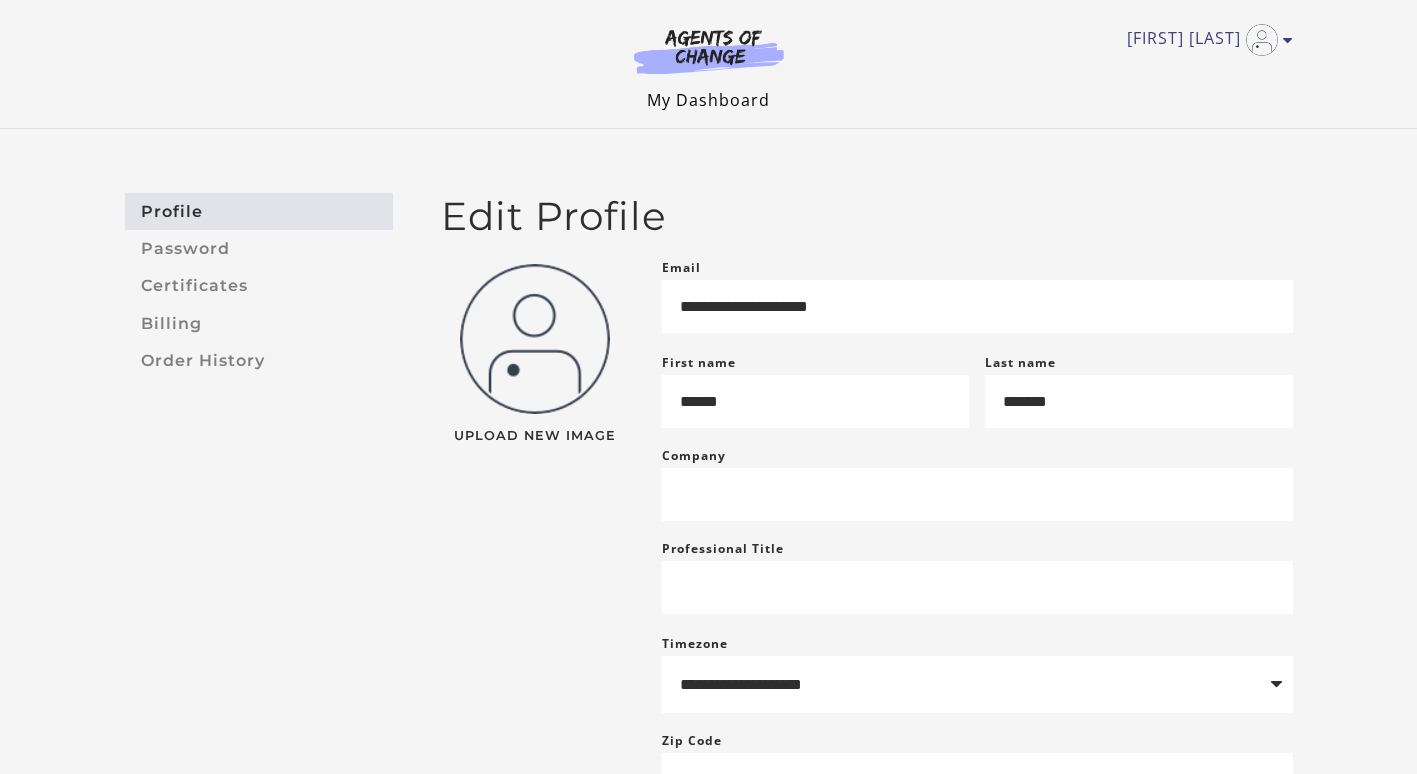 click on "My Dashboard" at bounding box center (708, 100) 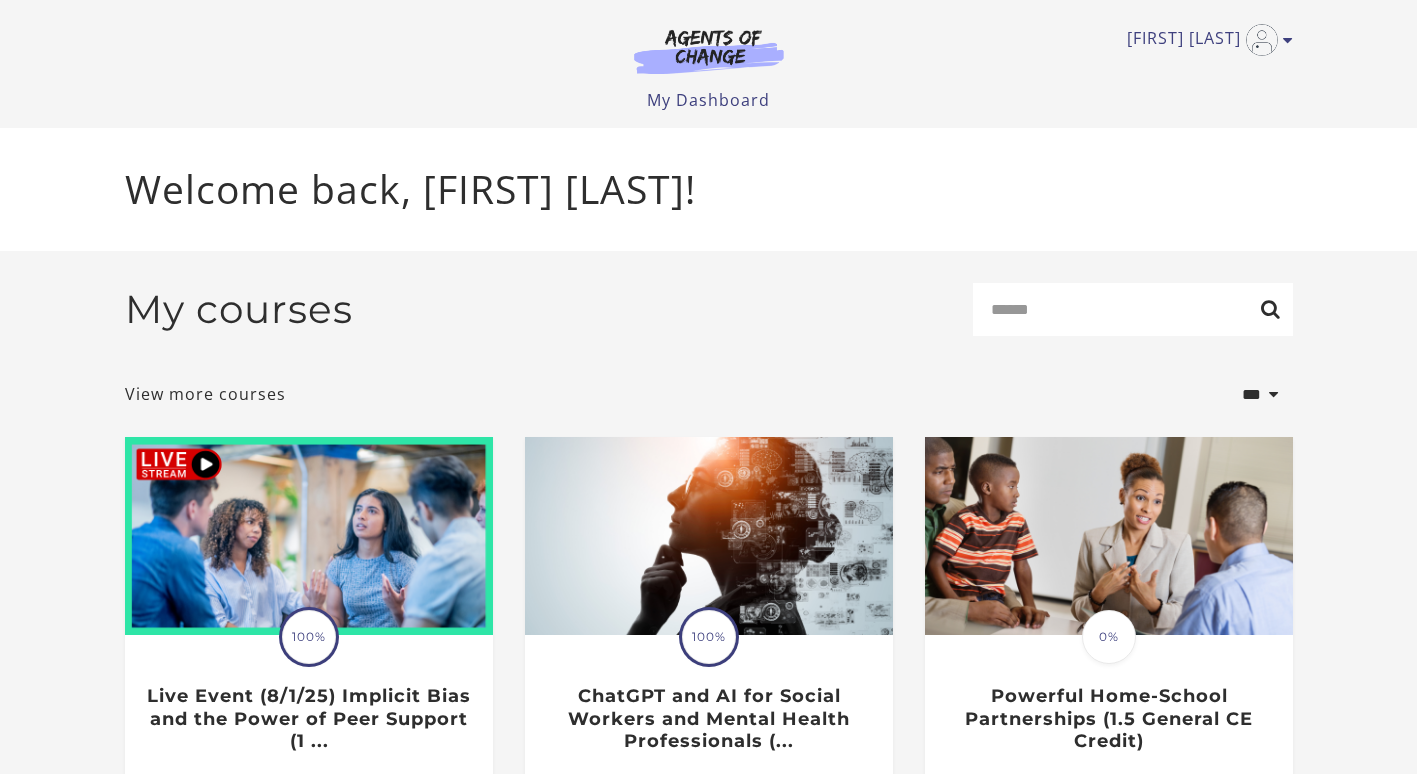 scroll, scrollTop: 0, scrollLeft: 0, axis: both 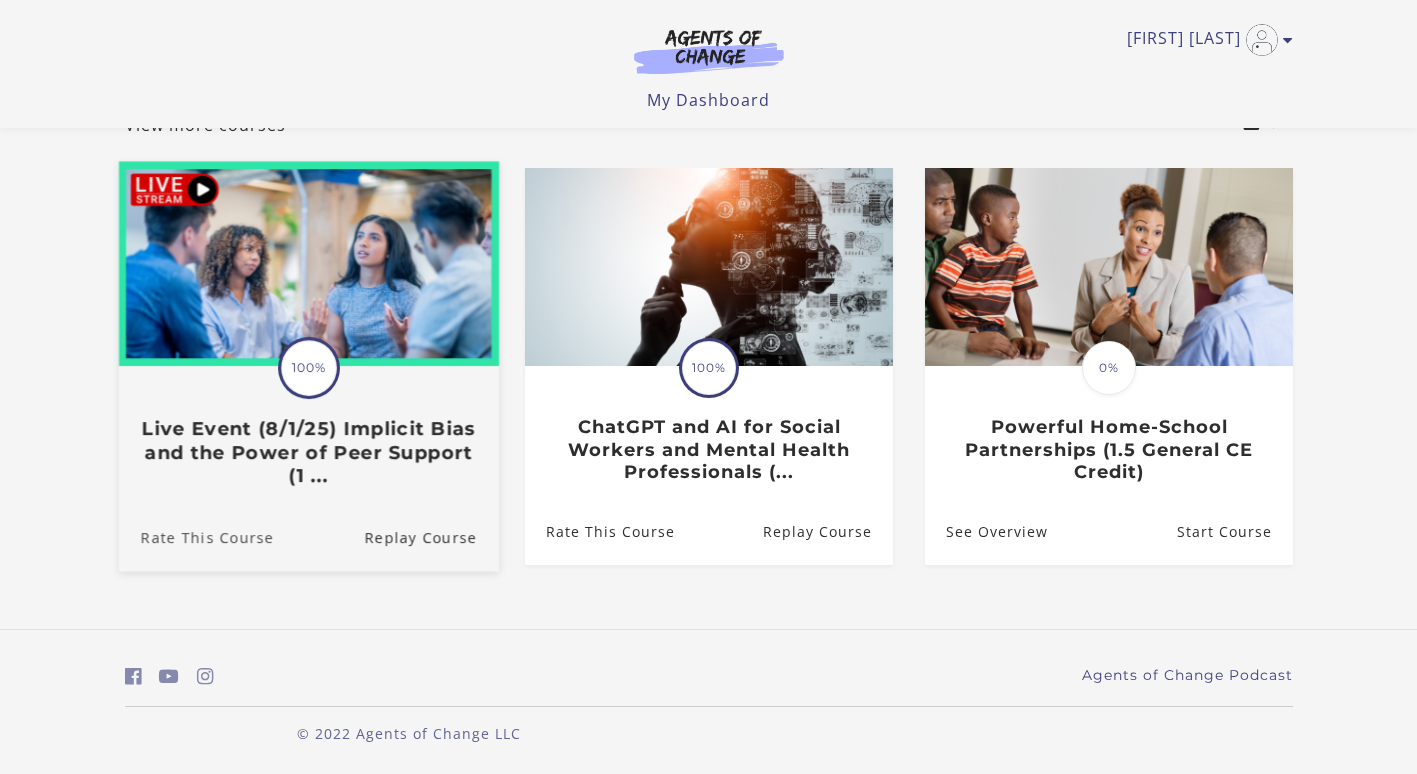 click on "Rate This Course" at bounding box center (195, 537) 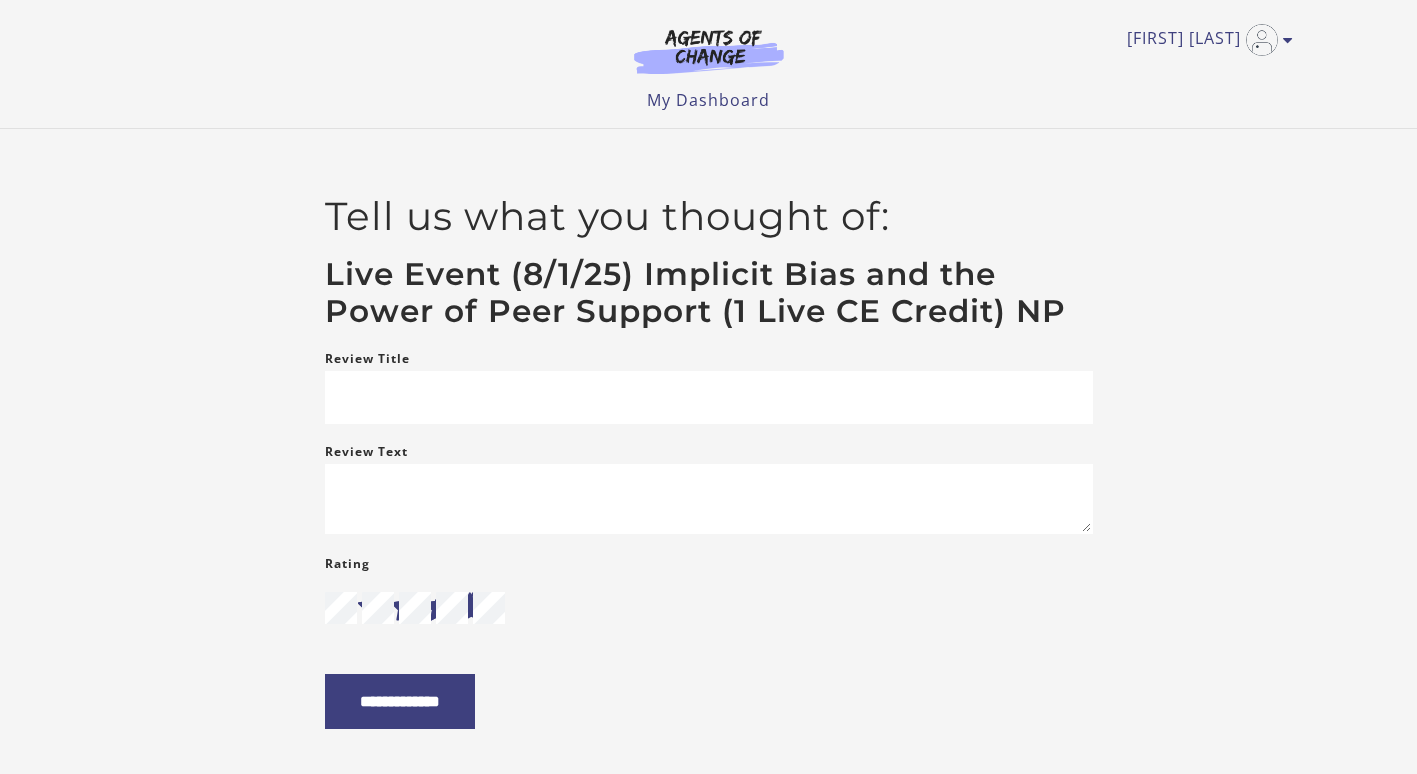 scroll, scrollTop: 0, scrollLeft: 0, axis: both 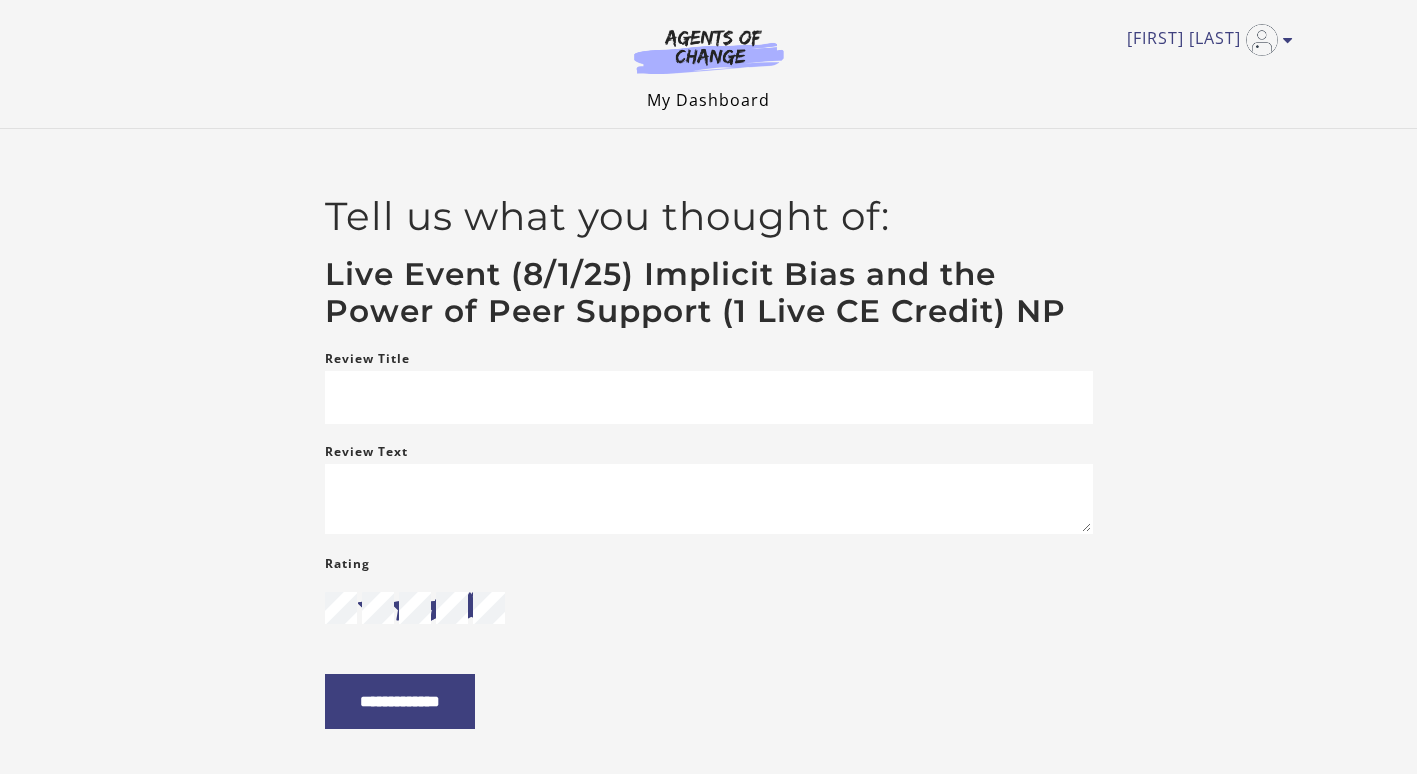 click on "My Dashboard" at bounding box center (708, 100) 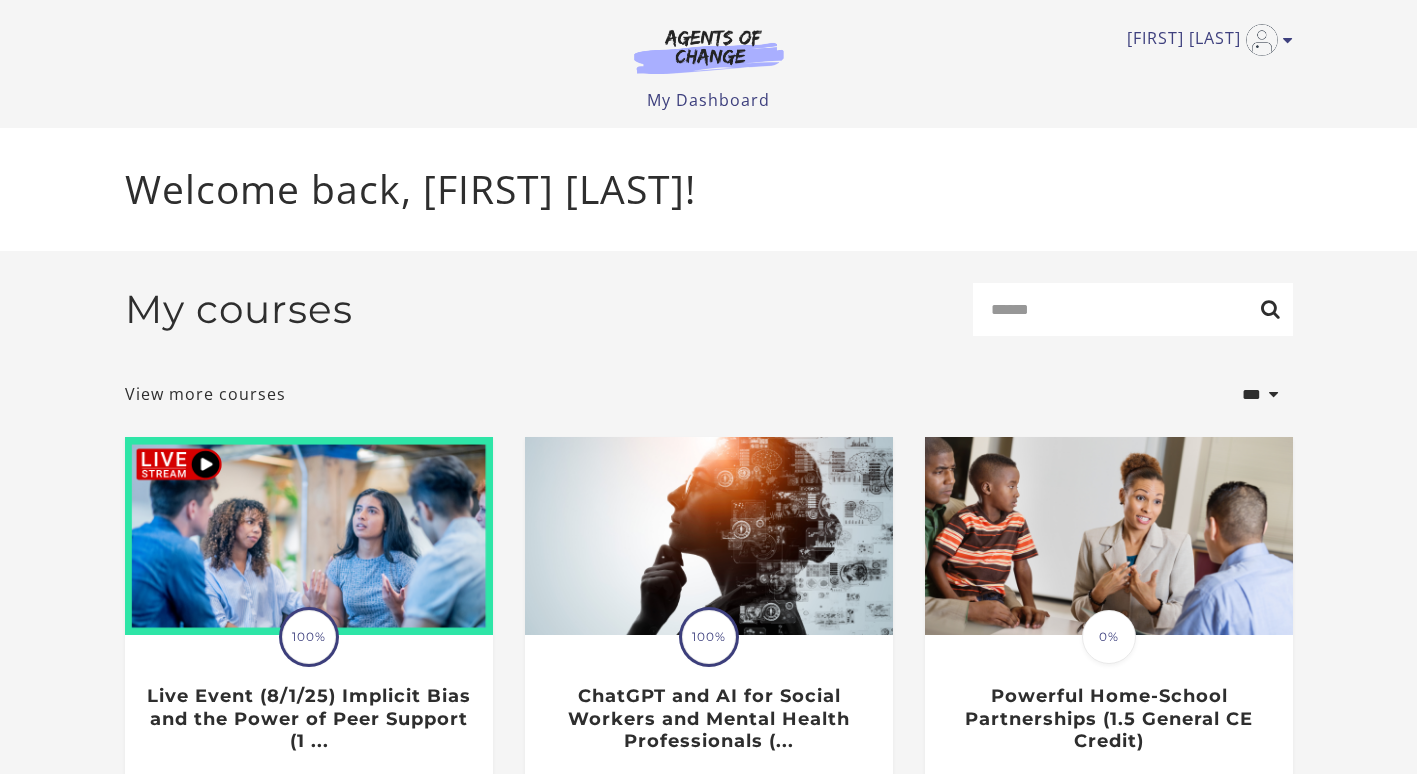 scroll, scrollTop: 0, scrollLeft: 0, axis: both 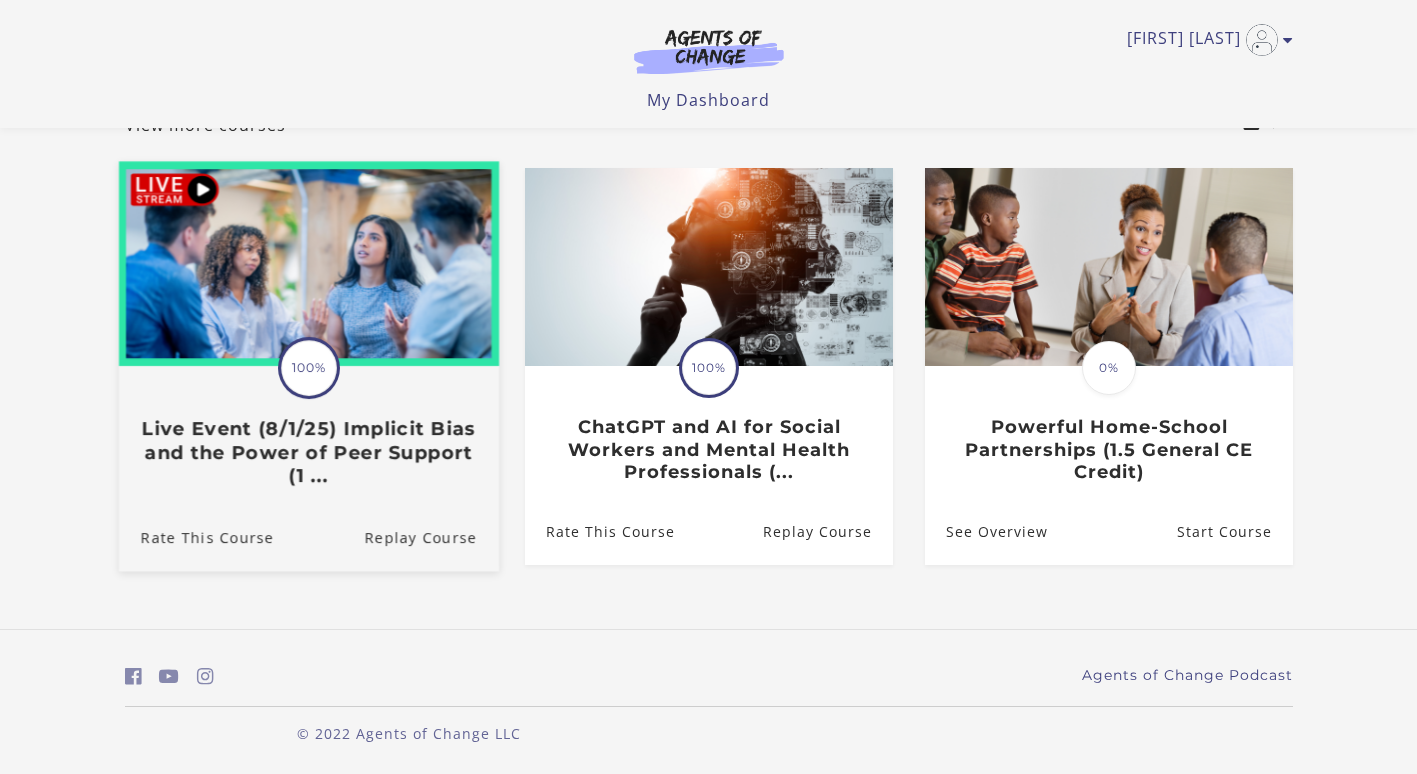 click at bounding box center [308, 264] 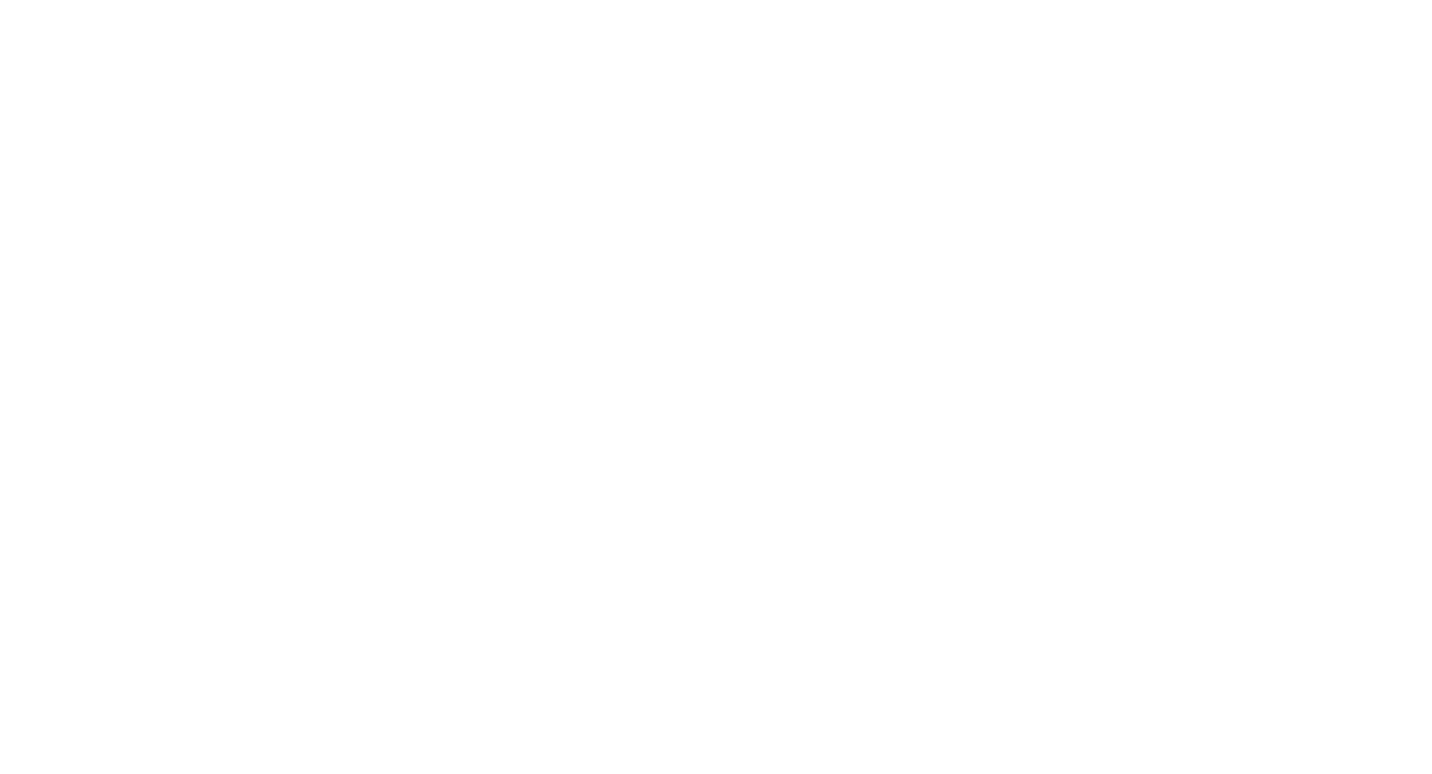 scroll, scrollTop: 0, scrollLeft: 0, axis: both 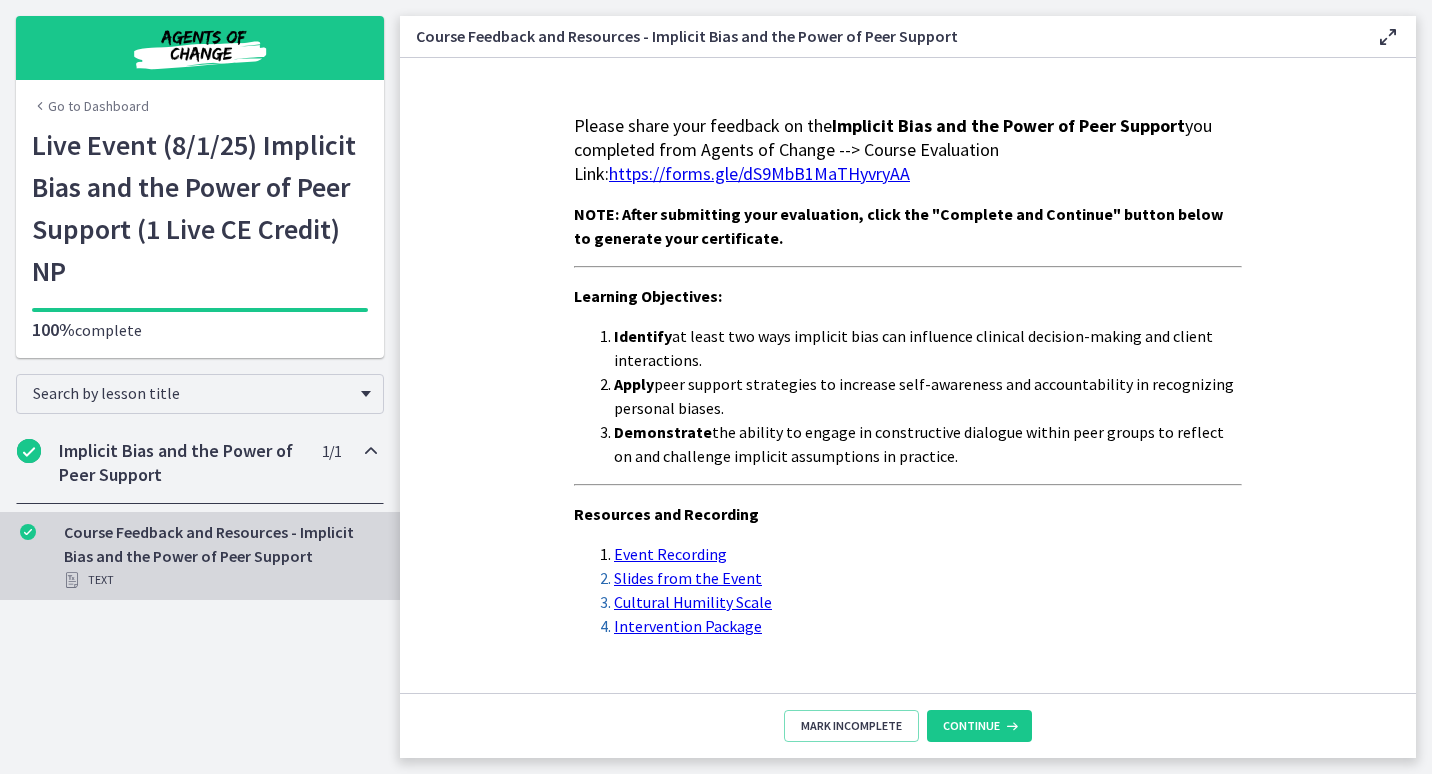 click at bounding box center [1388, 37] 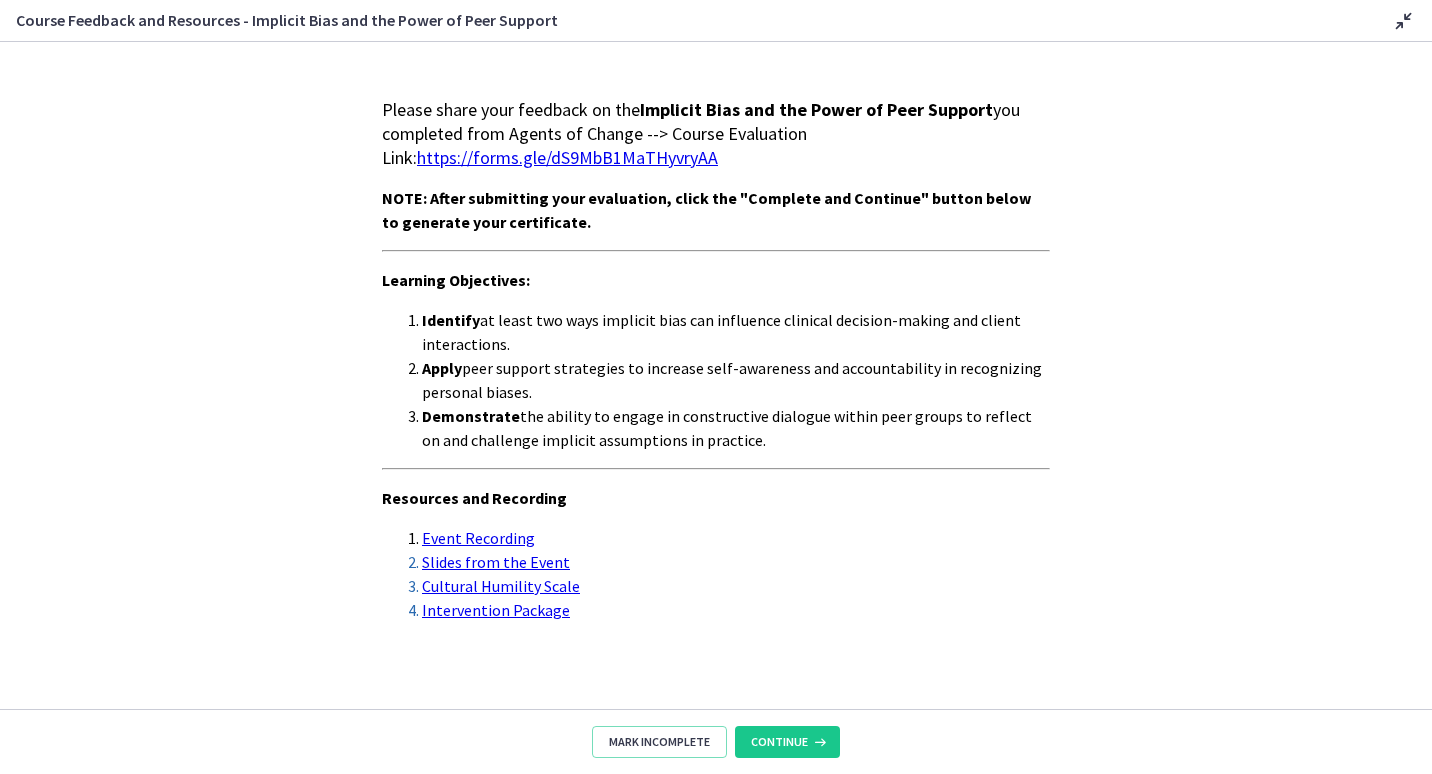 click at bounding box center [1404, 21] 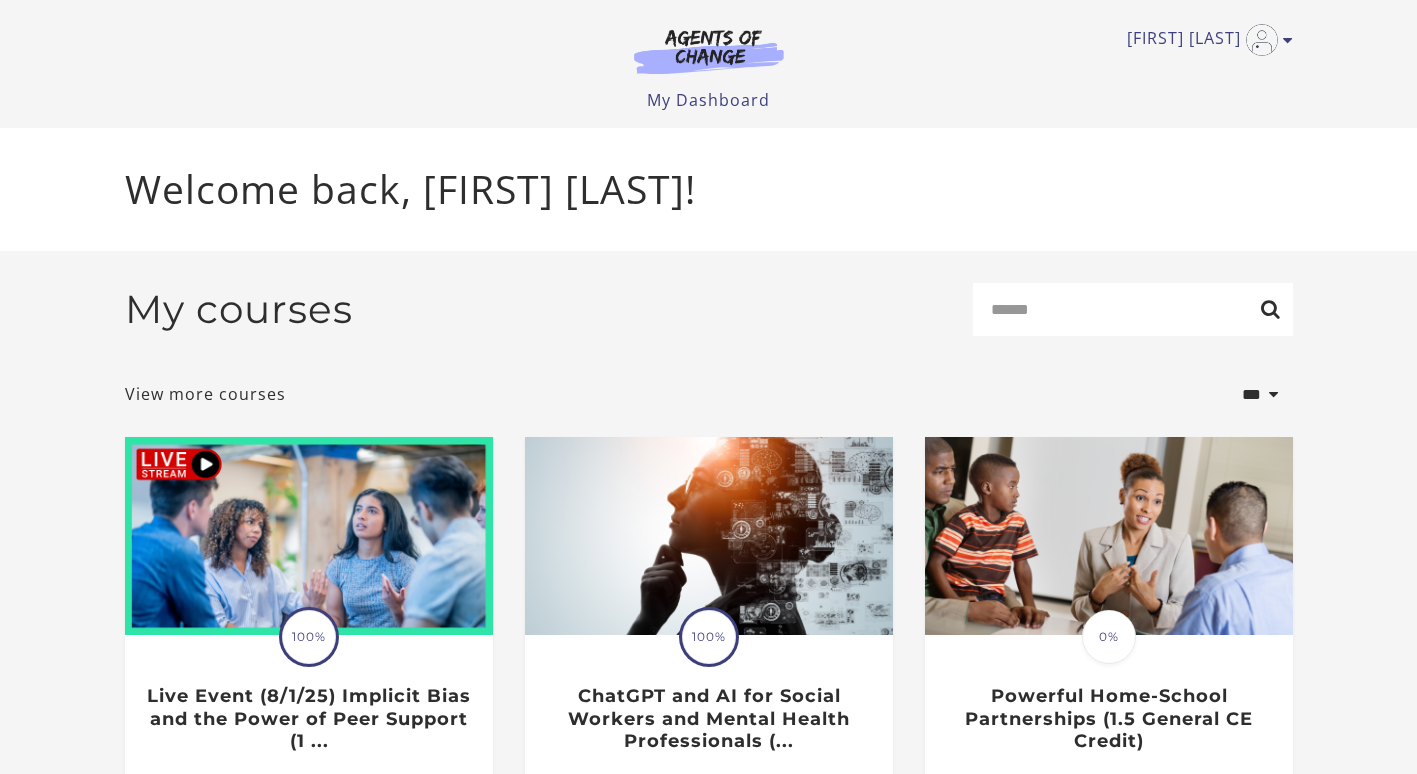scroll, scrollTop: 274, scrollLeft: 0, axis: vertical 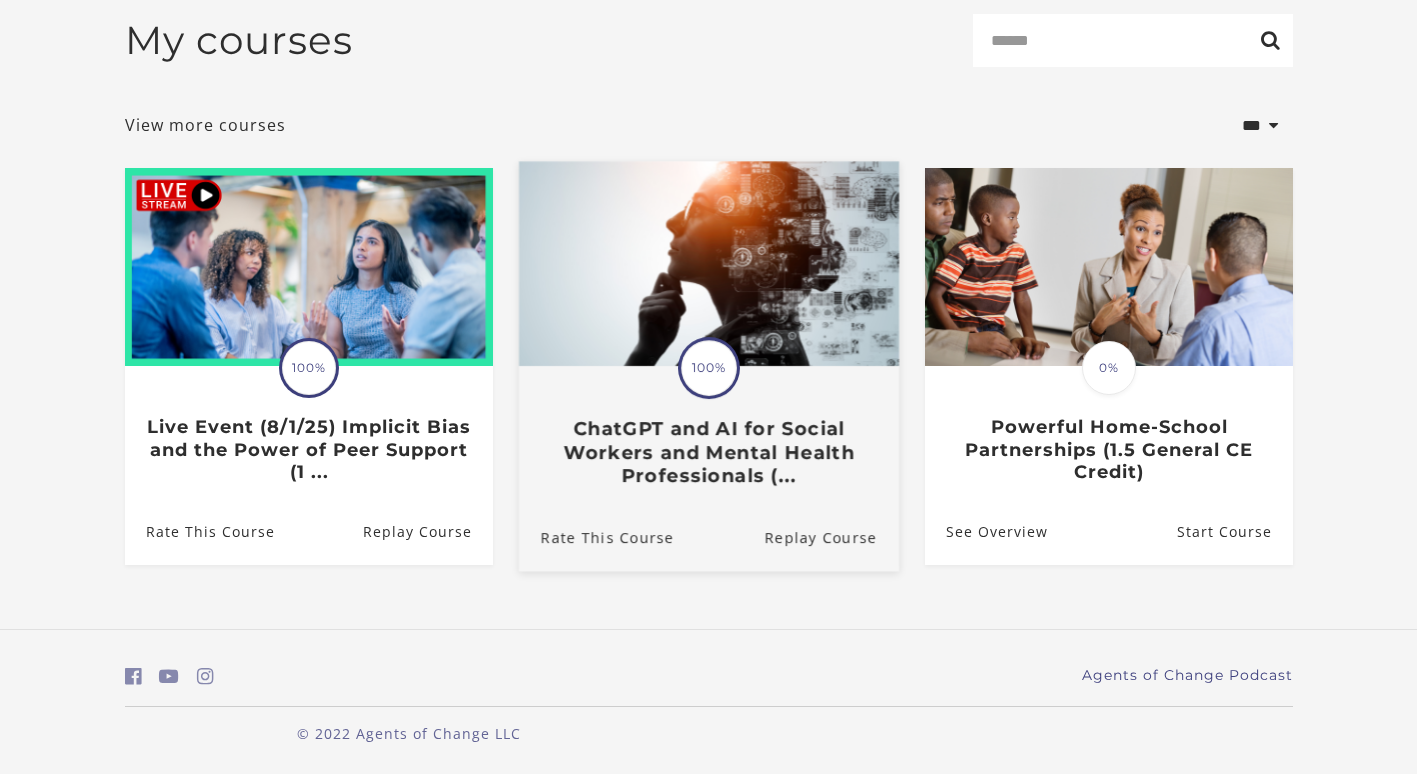 click at bounding box center (708, 264) 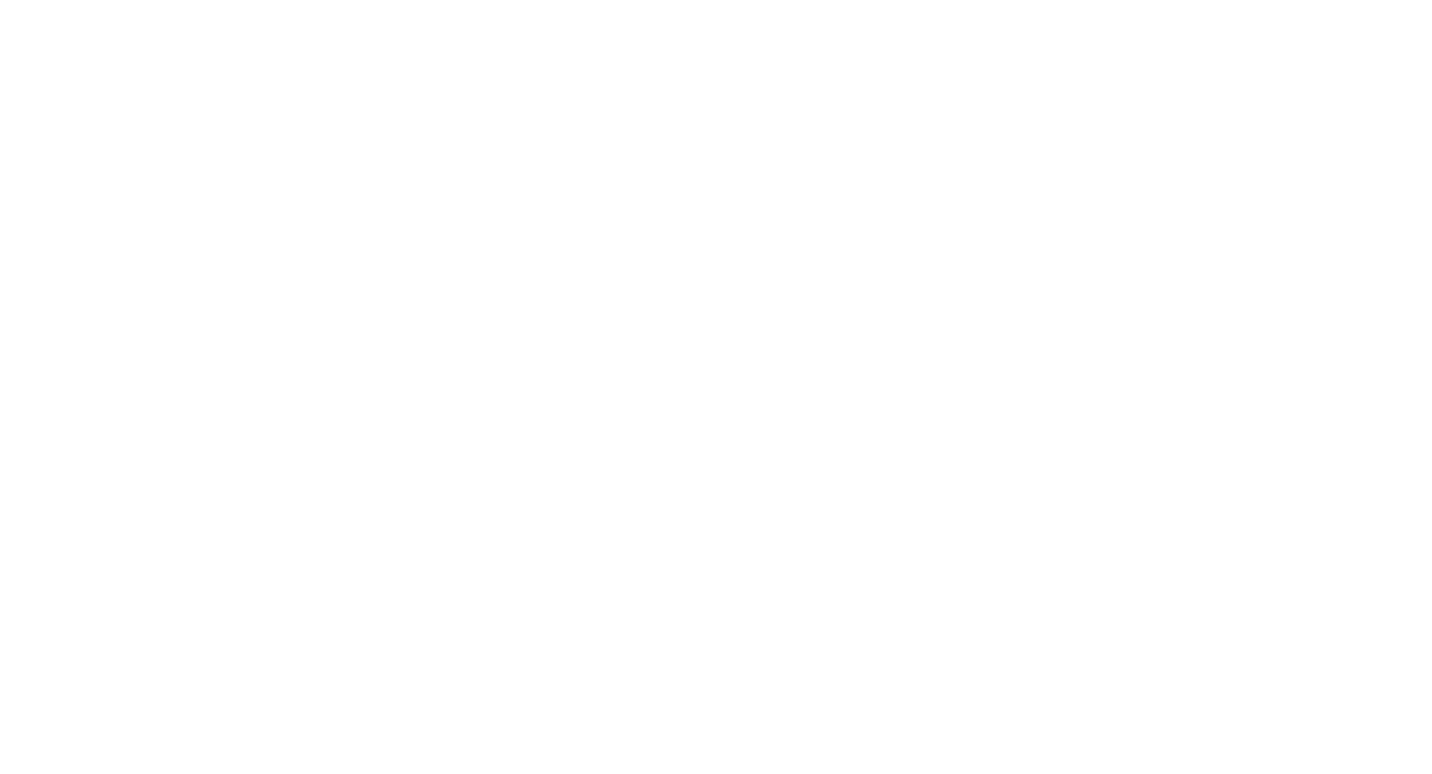 scroll, scrollTop: 0, scrollLeft: 0, axis: both 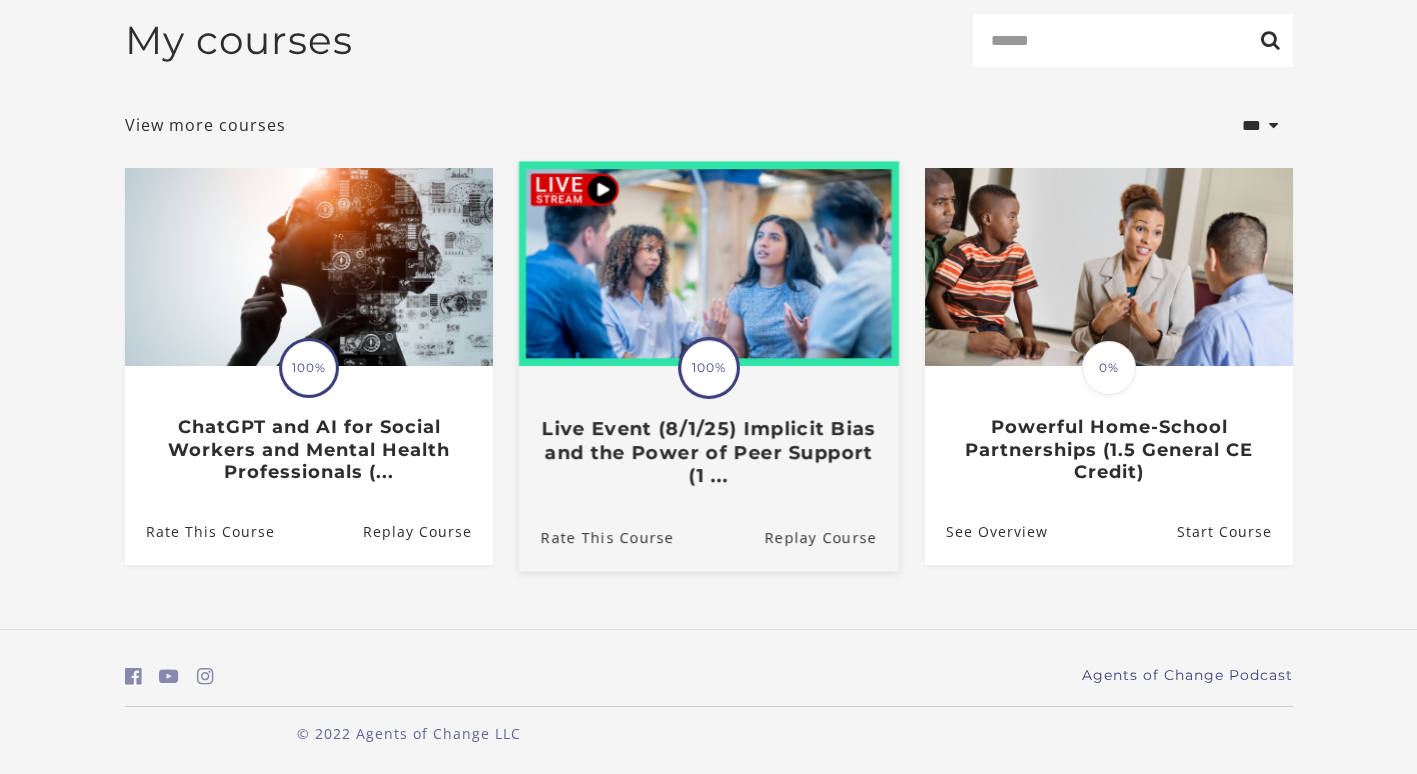 click on "Live Event (8/1/25) Implicit Bias and the Power of Peer Support (1 ..." at bounding box center (708, 453) 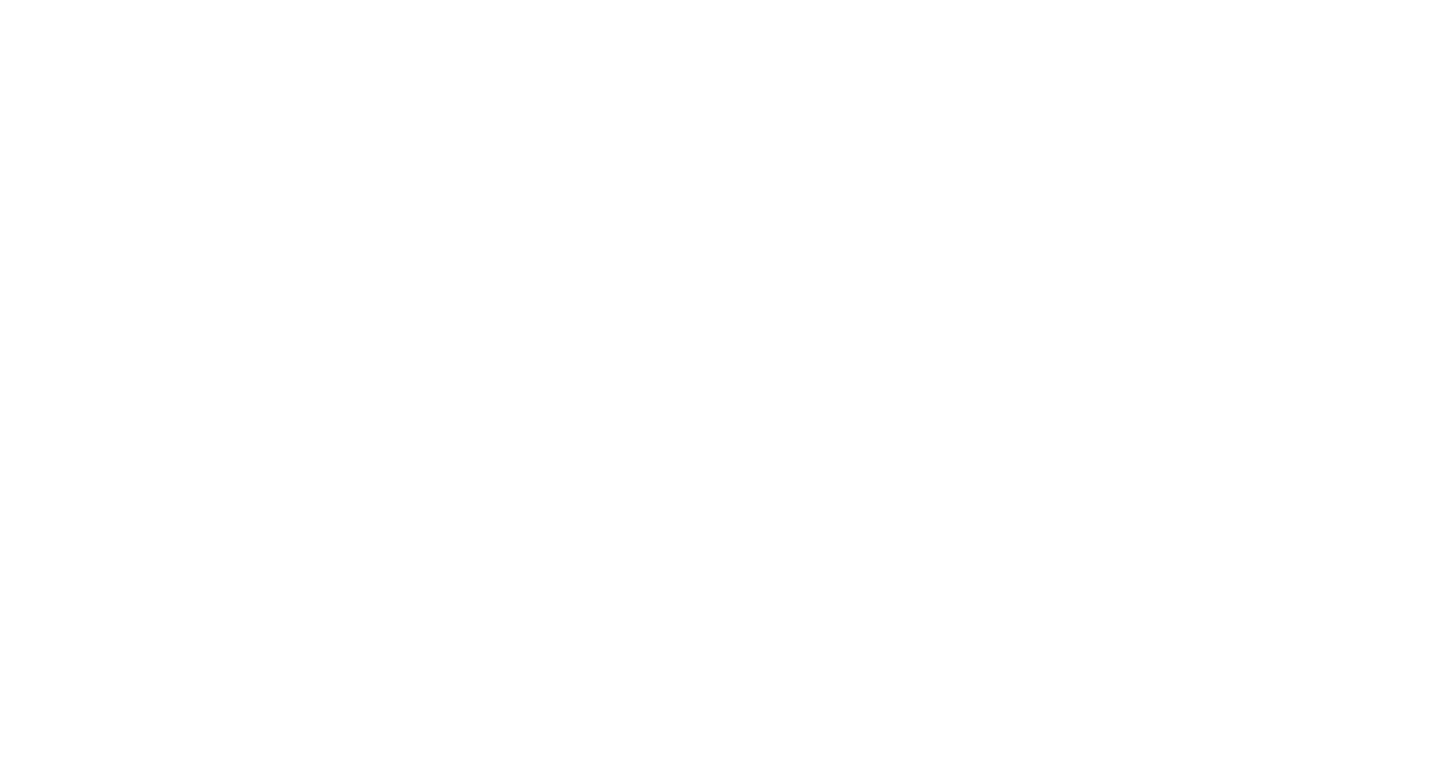 scroll, scrollTop: 0, scrollLeft: 0, axis: both 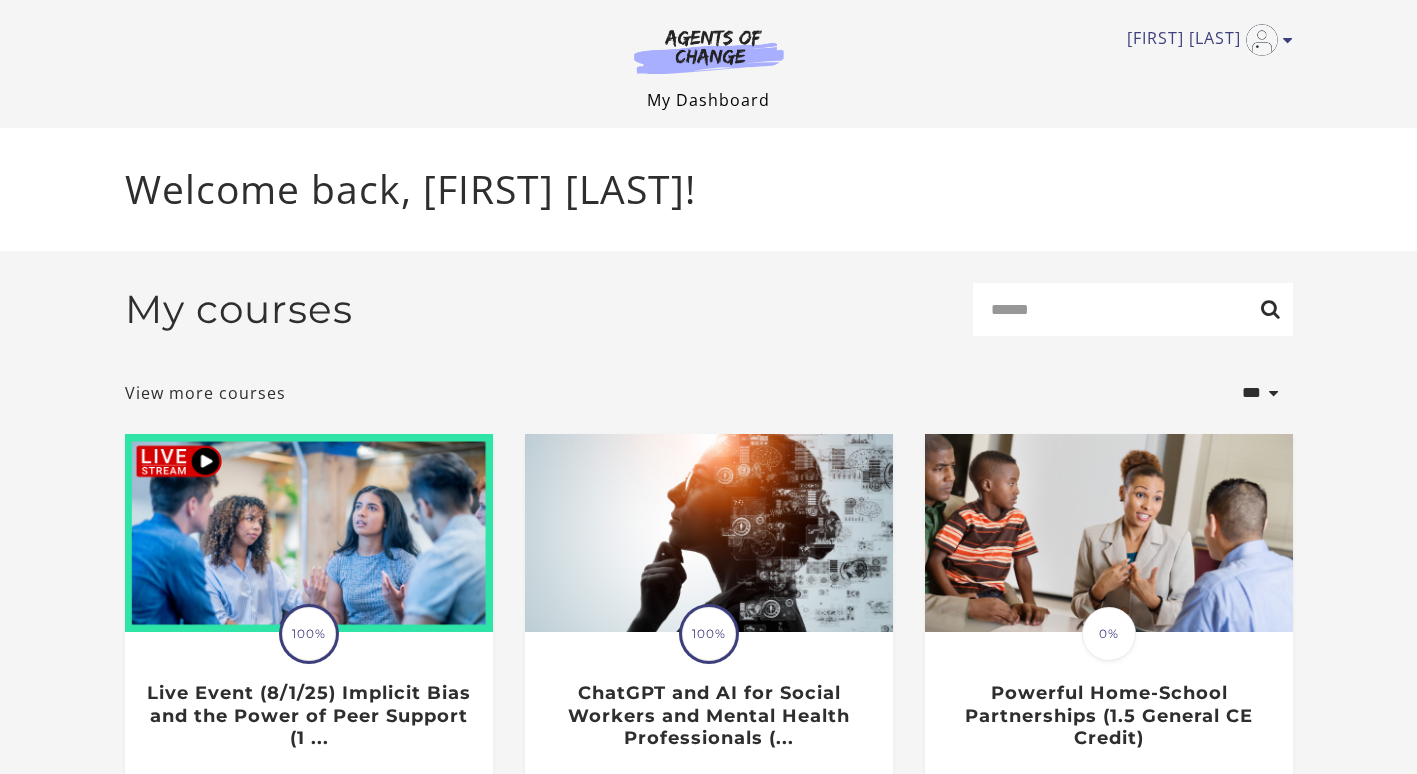 click on "My Dashboard" at bounding box center (708, 100) 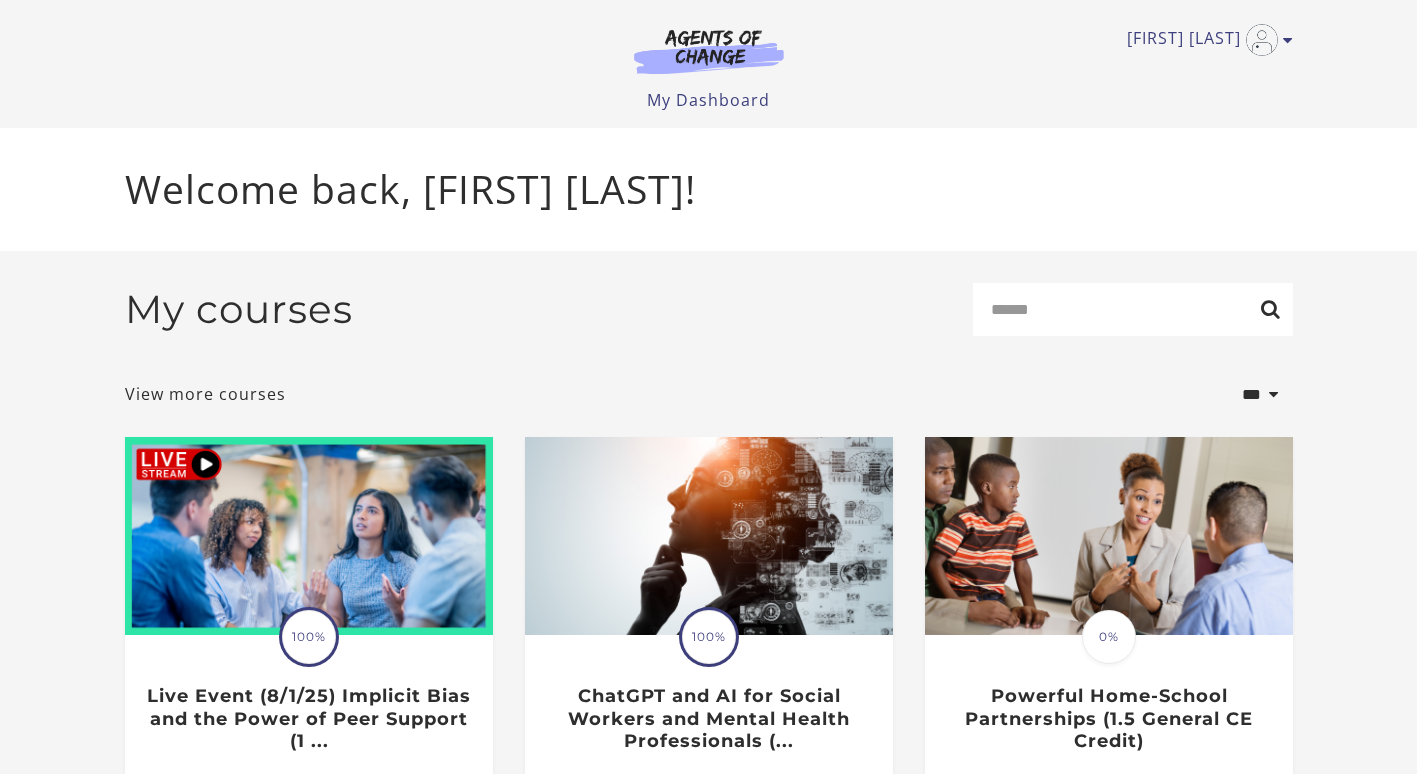 scroll, scrollTop: 0, scrollLeft: 0, axis: both 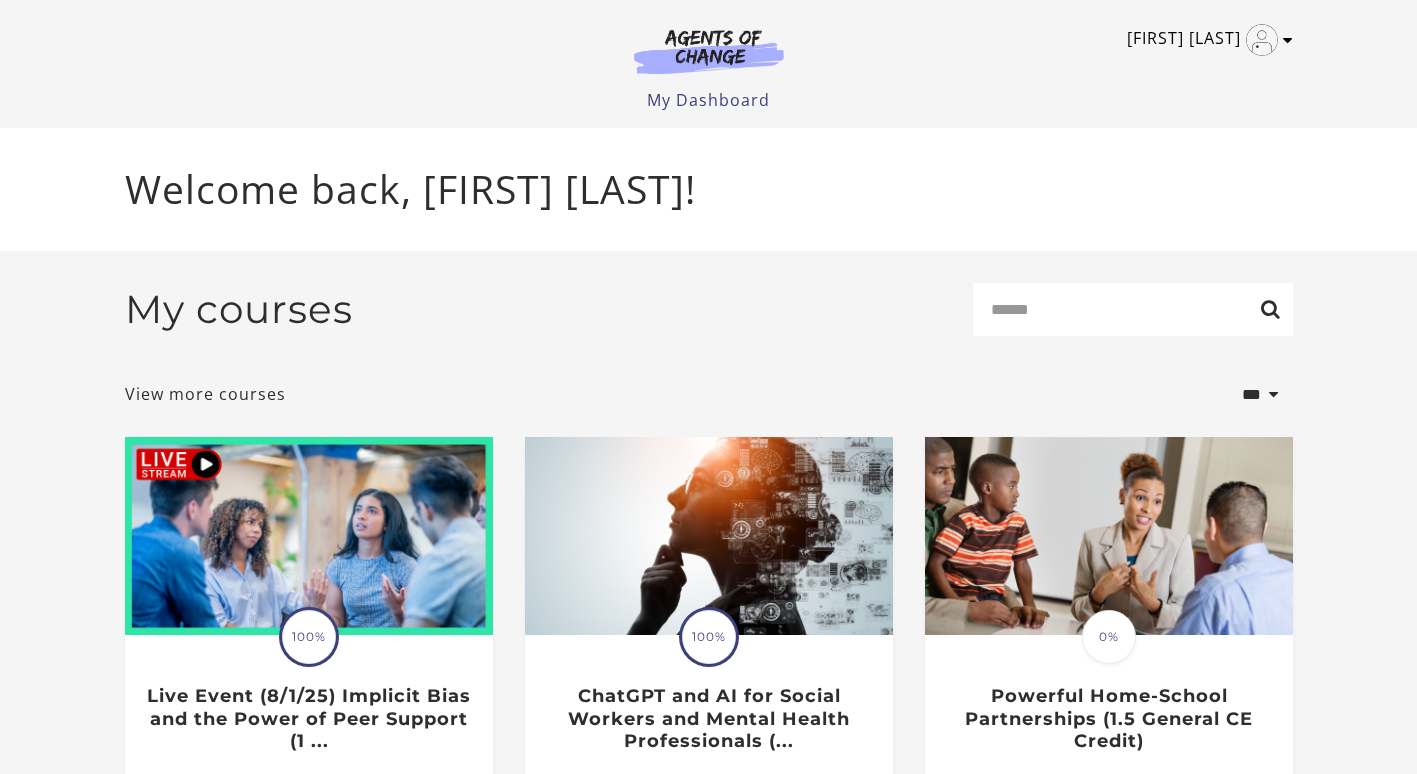 click at bounding box center (1288, 40) 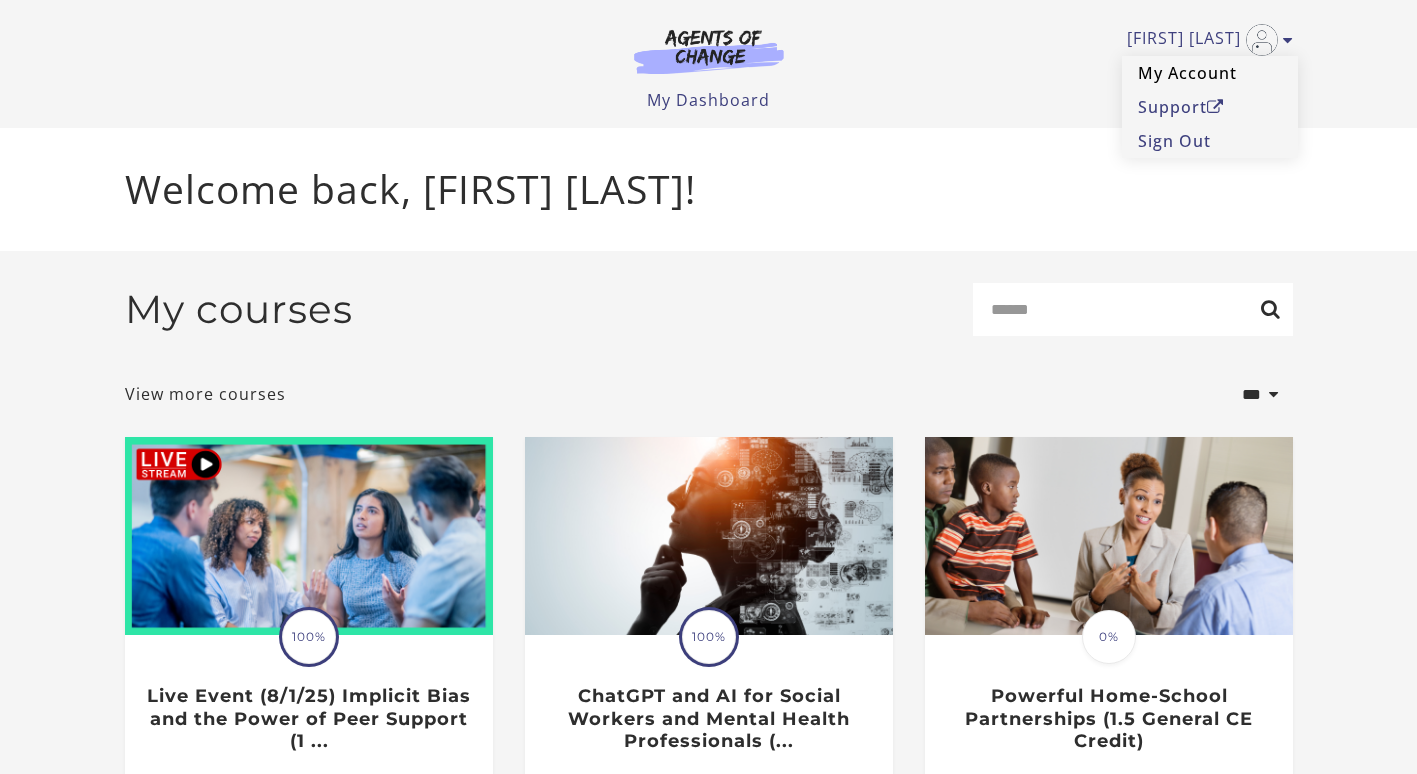 click on "My Account" at bounding box center [1210, 73] 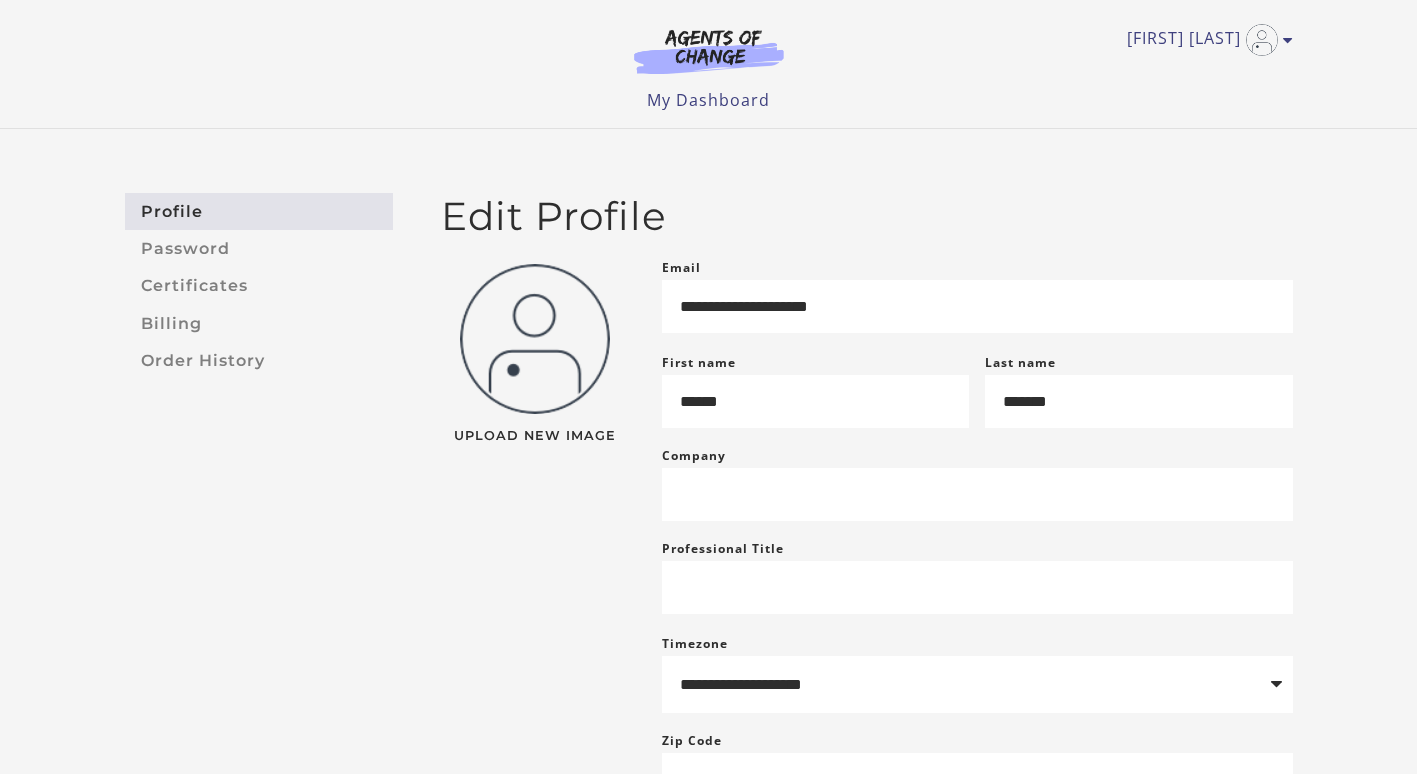 scroll, scrollTop: 0, scrollLeft: 0, axis: both 